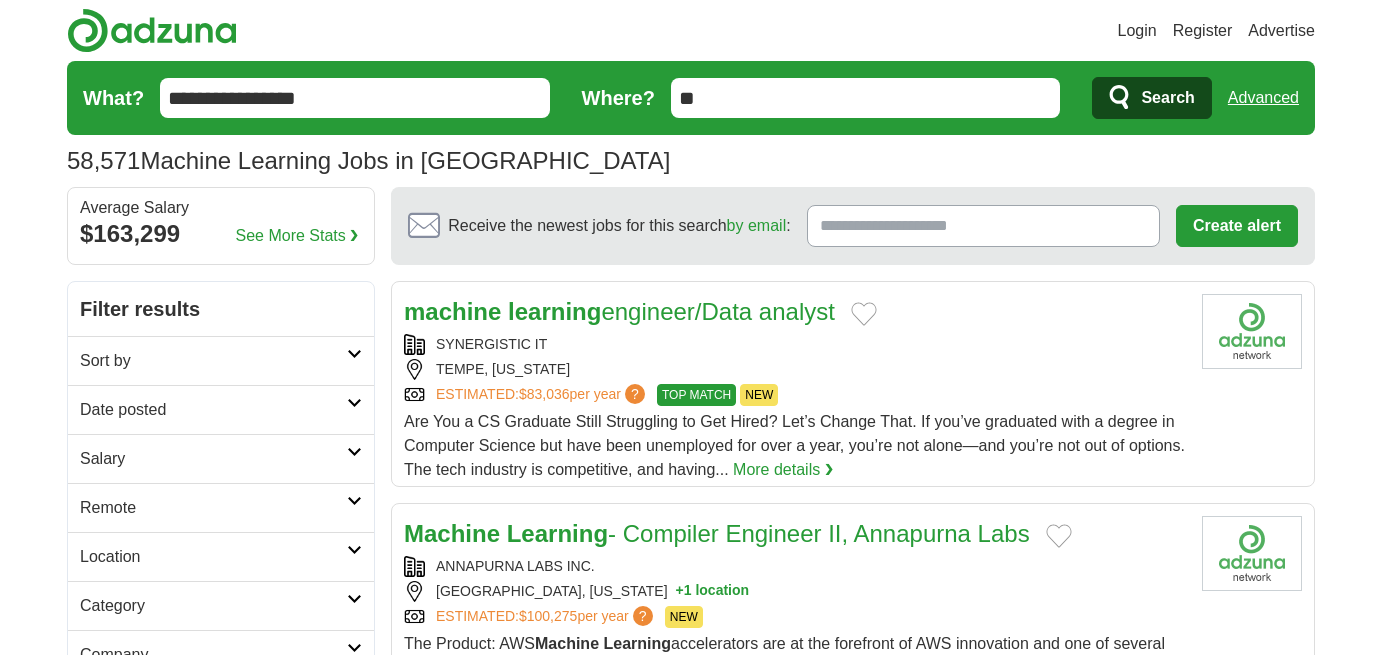 scroll, scrollTop: 0, scrollLeft: 0, axis: both 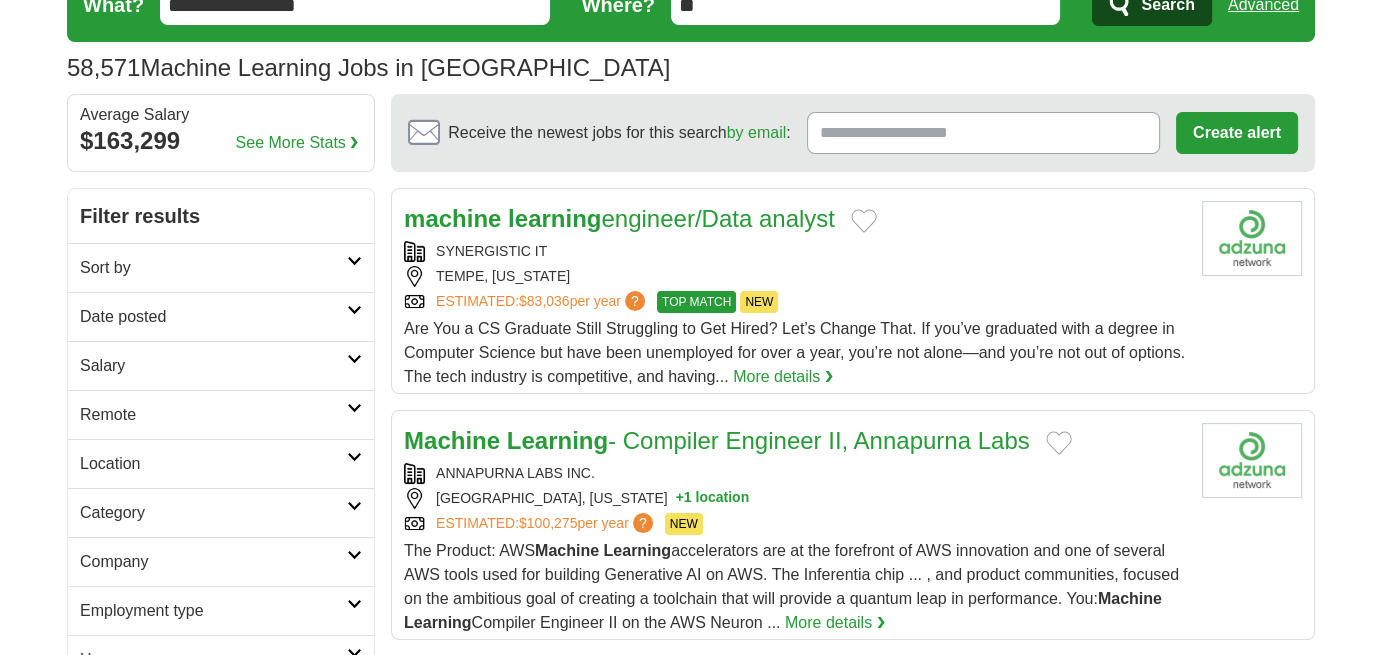 click on "Login
Register
Advertise
58,571
Machine Learning Jobs in US
Salary
Salary
Select a salary range
Salary from
from $10,000
from $20,000
from $40,000
from $60,000
from $80,000
from $100,000
per year" at bounding box center (691, 1742) 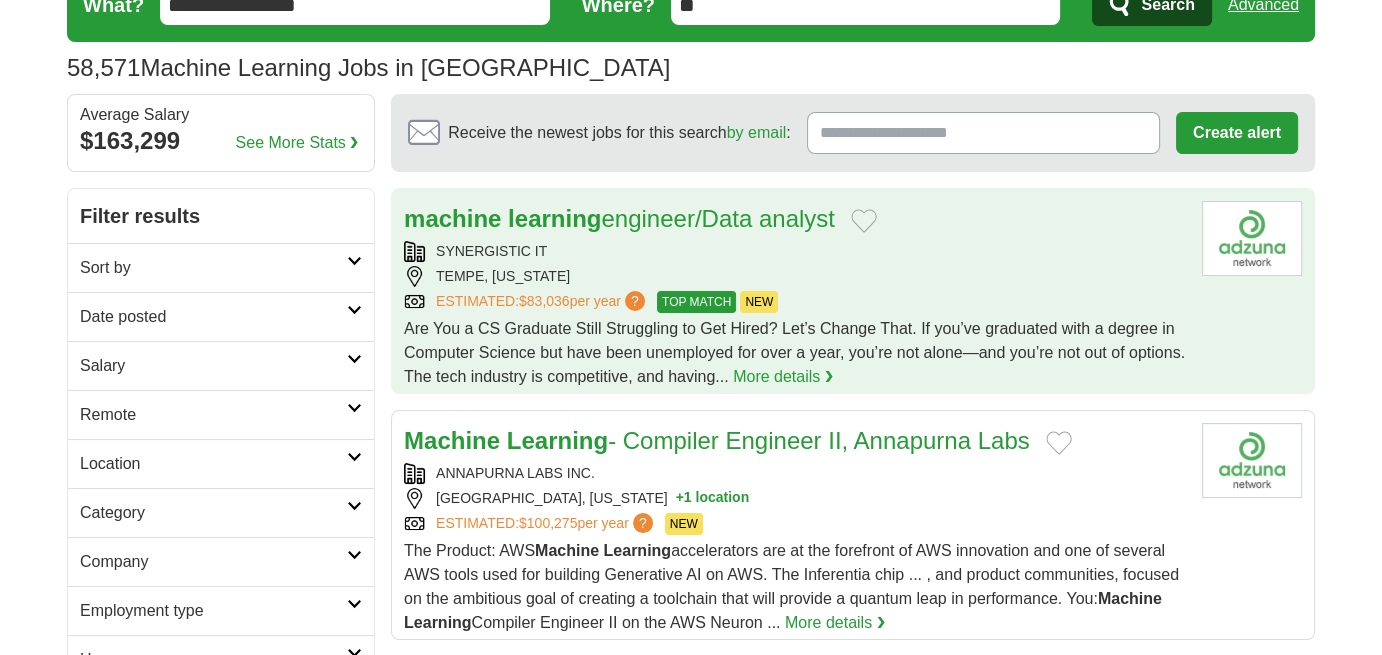 scroll, scrollTop: 0, scrollLeft: 0, axis: both 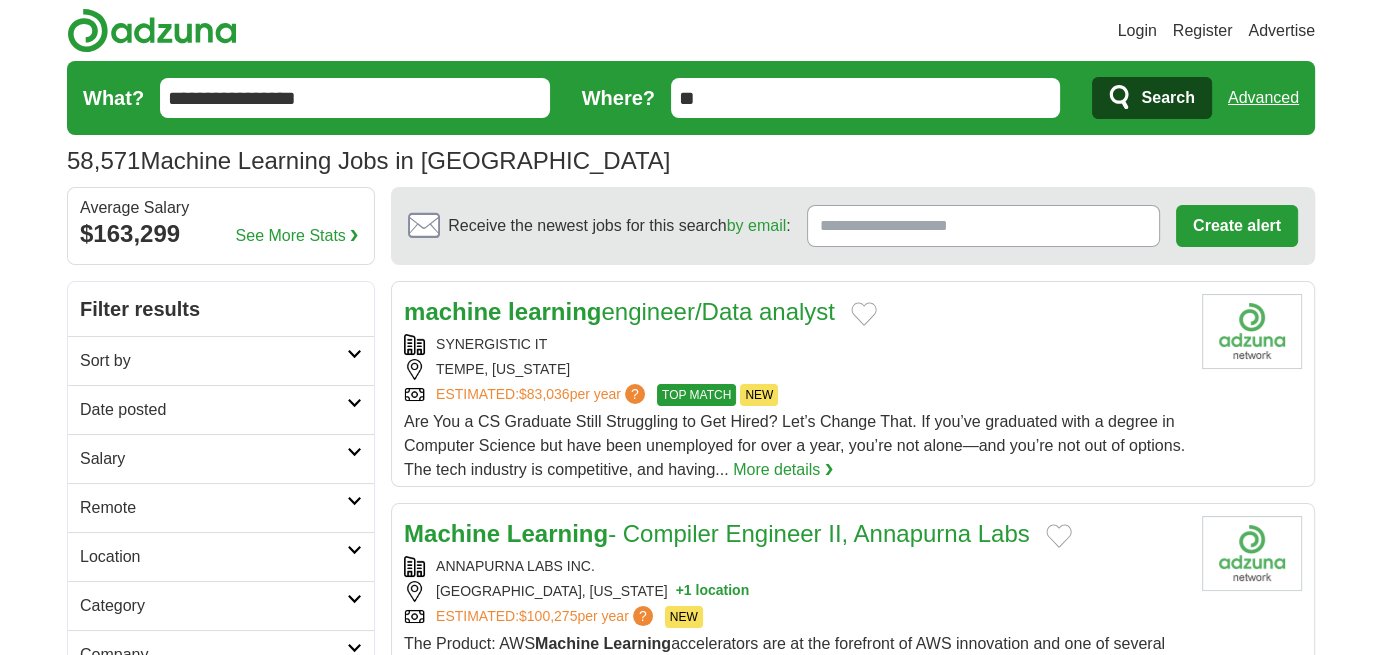 click on "**********" at bounding box center [355, 98] 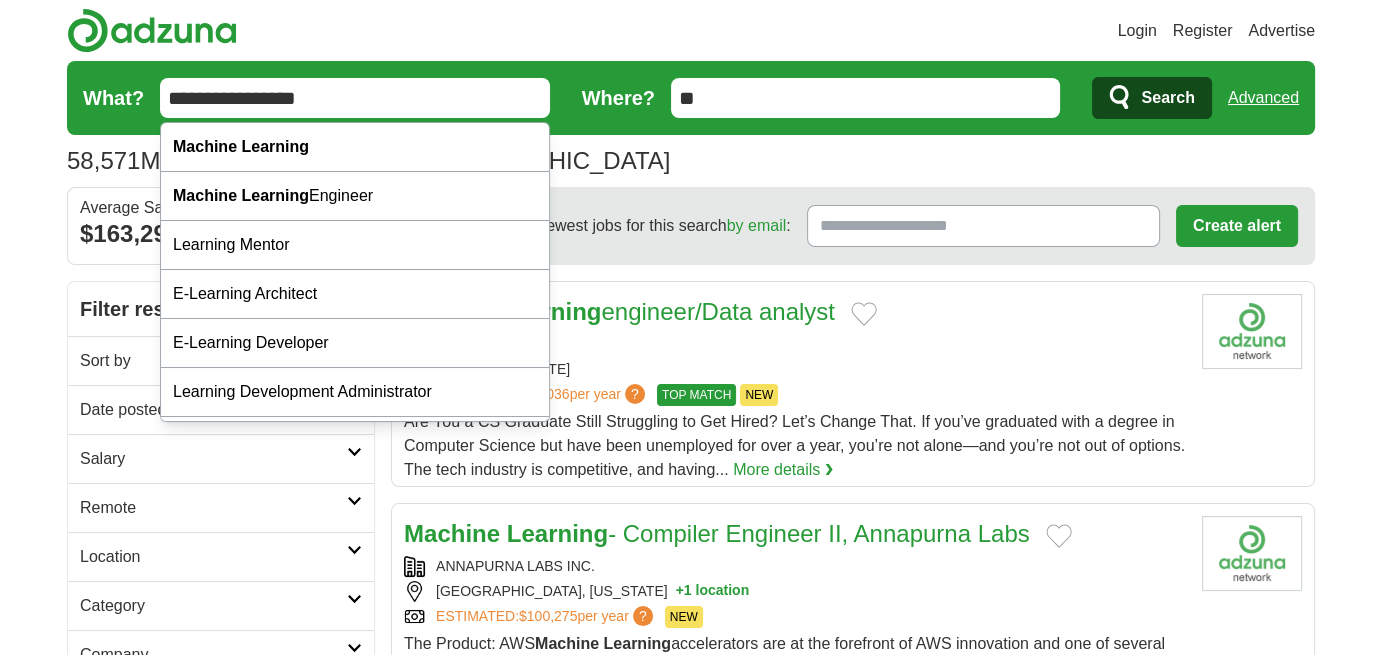 click on "Login
Register
Advertise
58,571
Machine Learning Jobs in US
Salary
Salary
Select a salary range
Salary from
from $10,000
from $20,000
from $40,000
from $60,000
from $80,000
from $100,000
per year" at bounding box center [691, 1835] 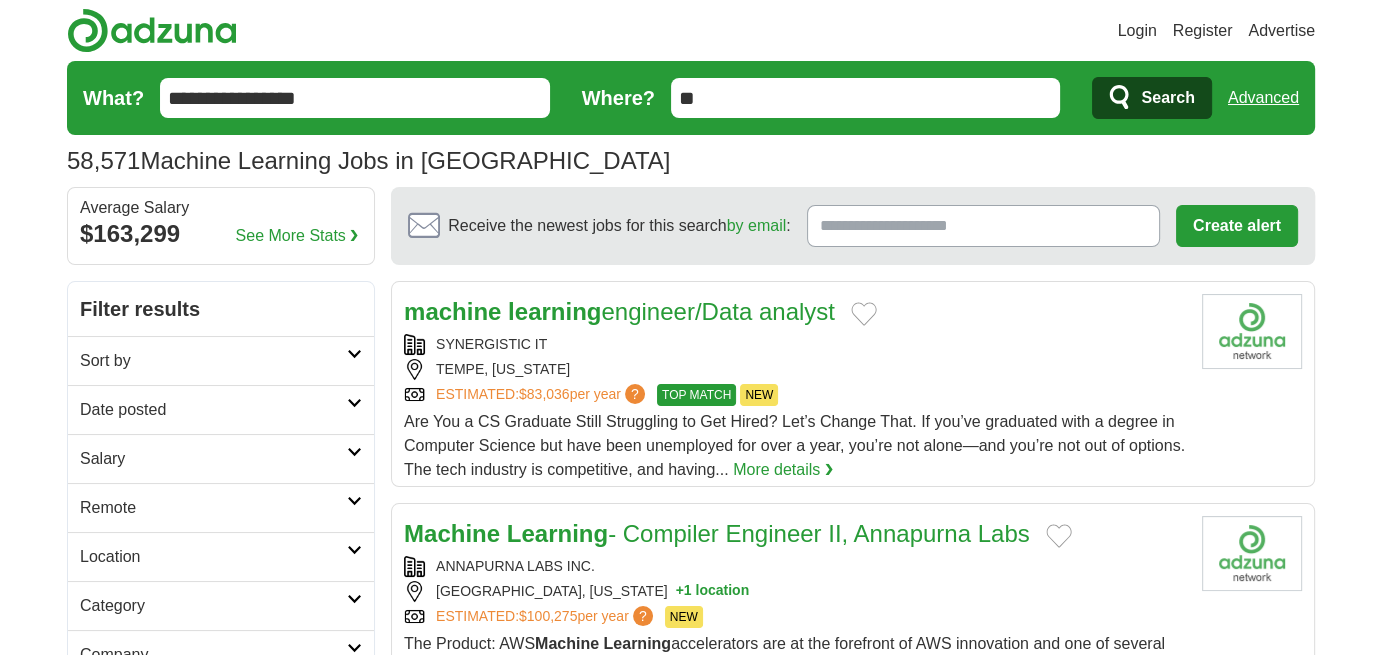click on "**" at bounding box center [866, 98] 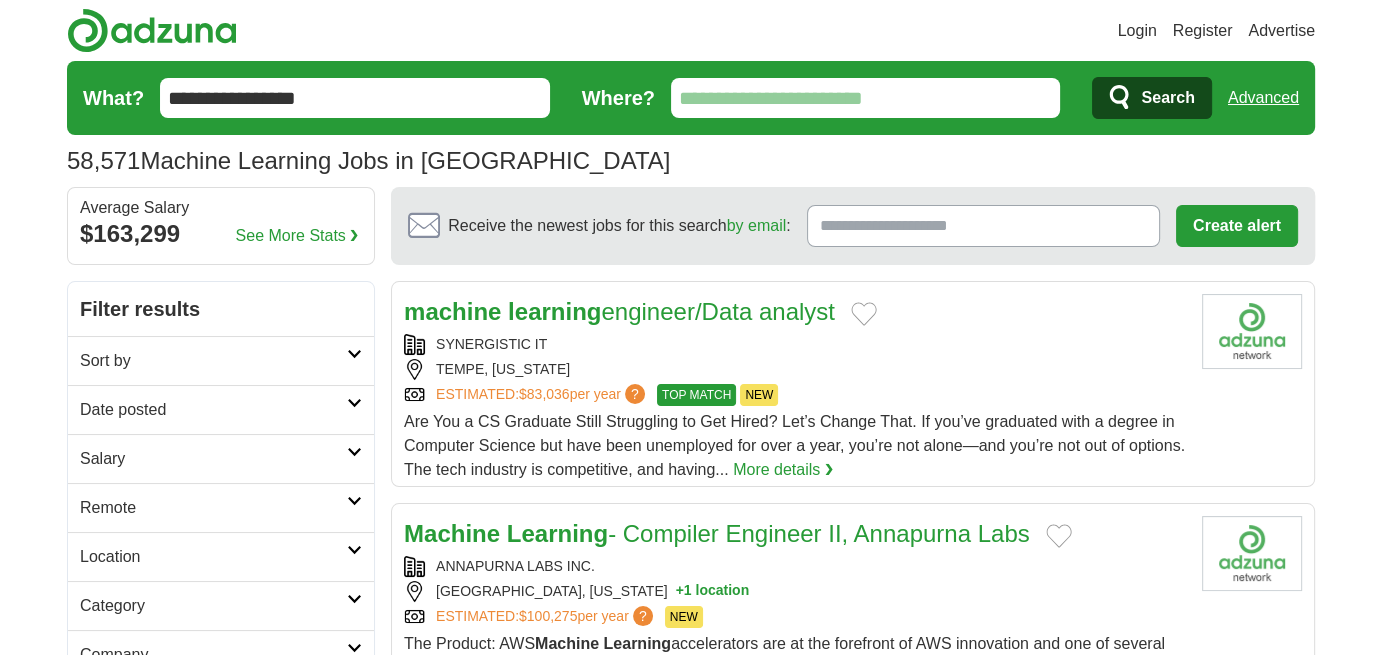 click on "Where?" at bounding box center [866, 98] 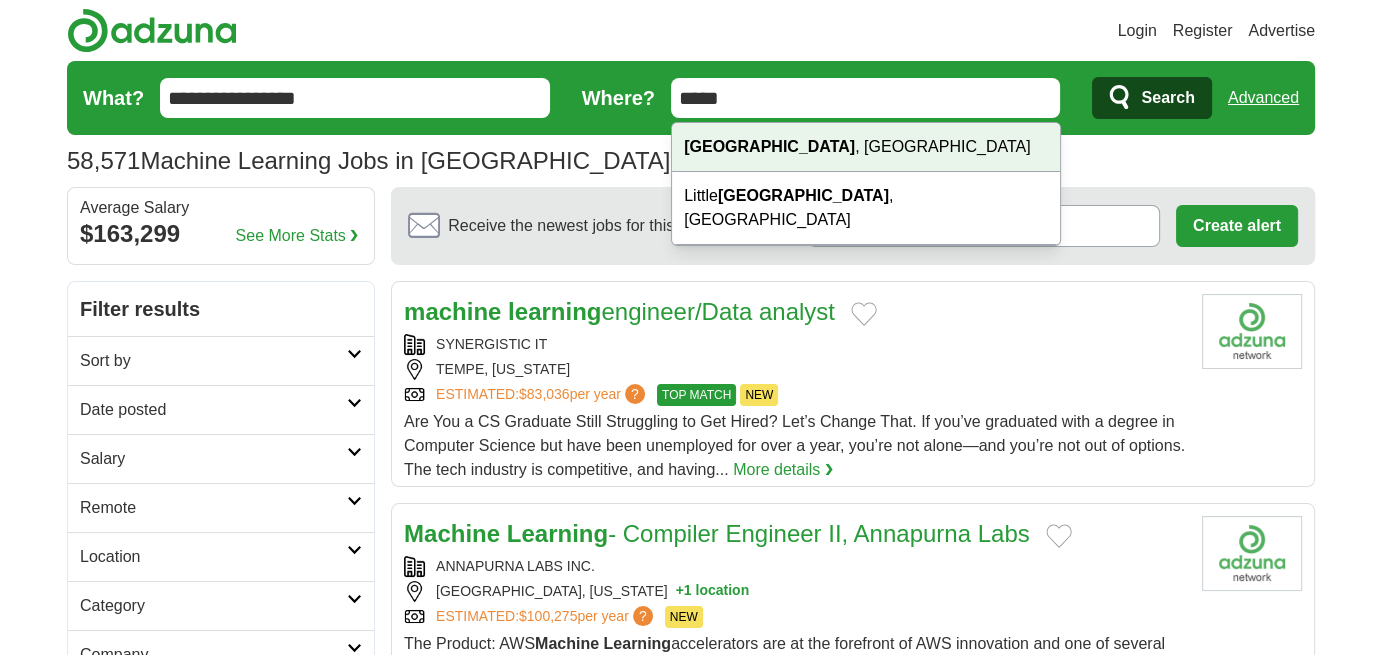 click on "Login
Register
Advertise
58,571
Machine Learning Jobs in US
Salary
Salary
Select a salary range
Salary from
from $10,000
from $20,000
from $40,000
from $60,000
from $80,000
from $100,000
per year" at bounding box center [691, 1835] 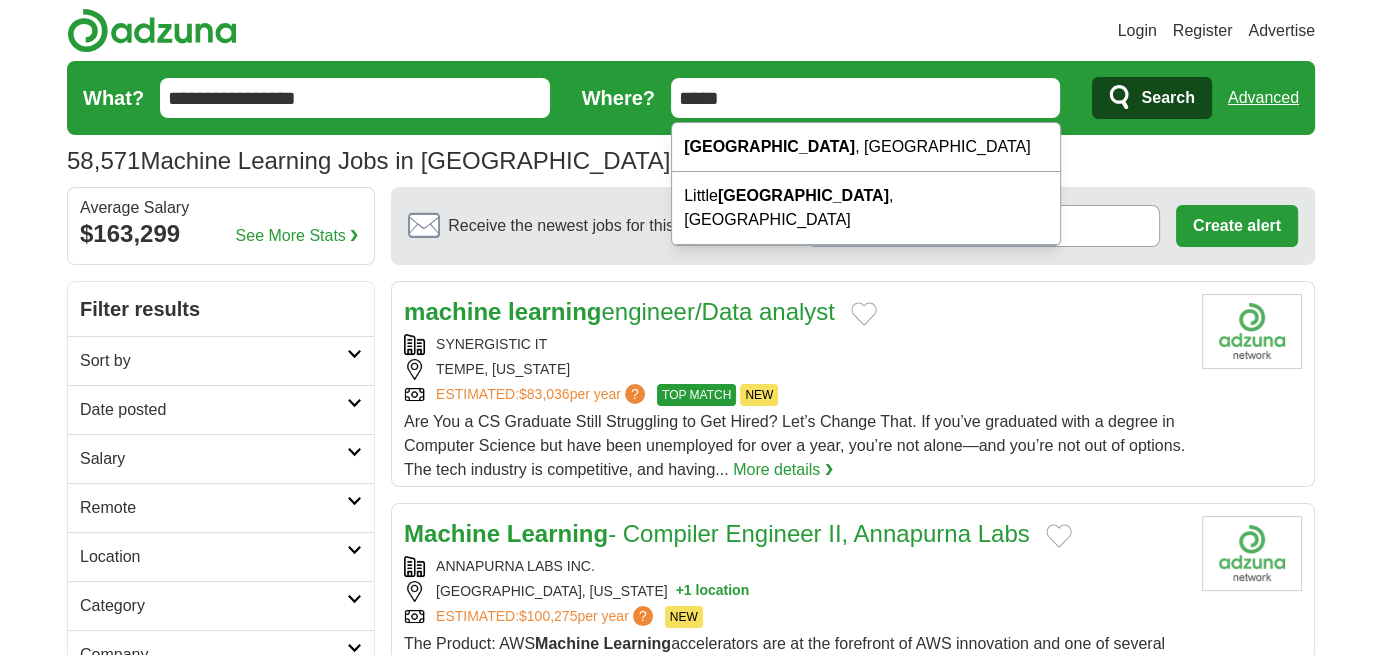 click on "*****" at bounding box center [866, 98] 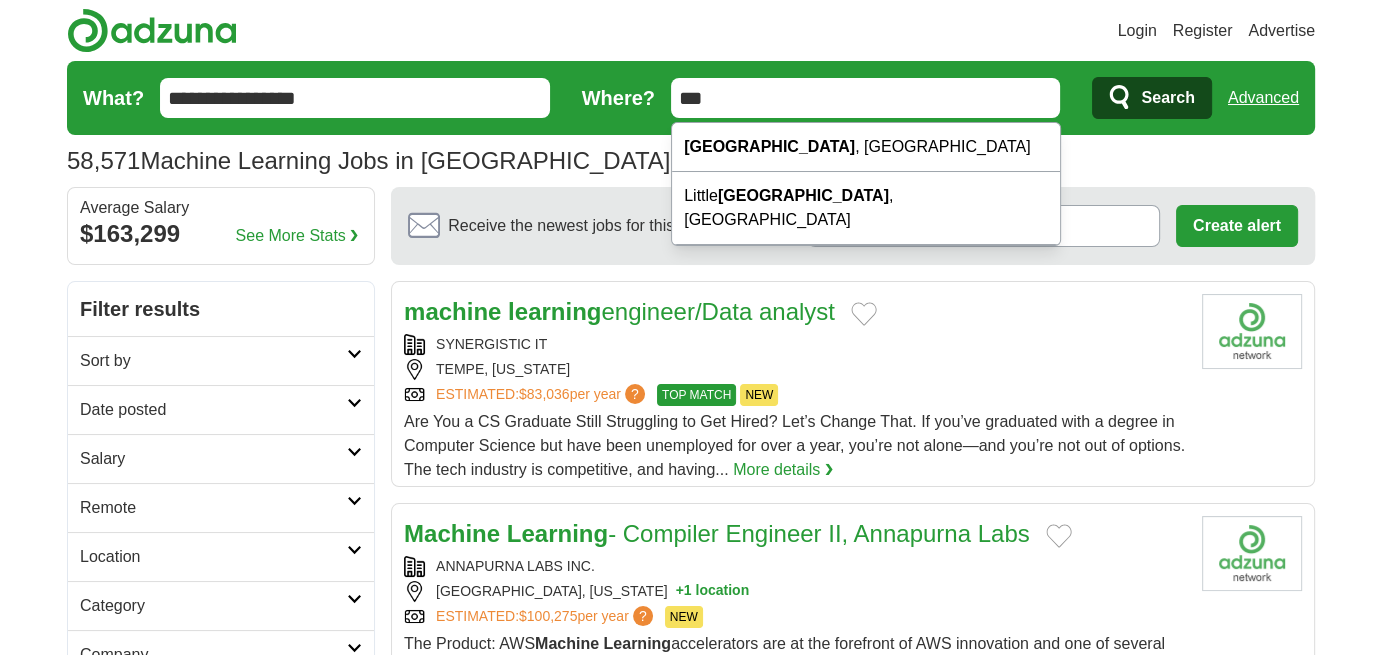 type on "***" 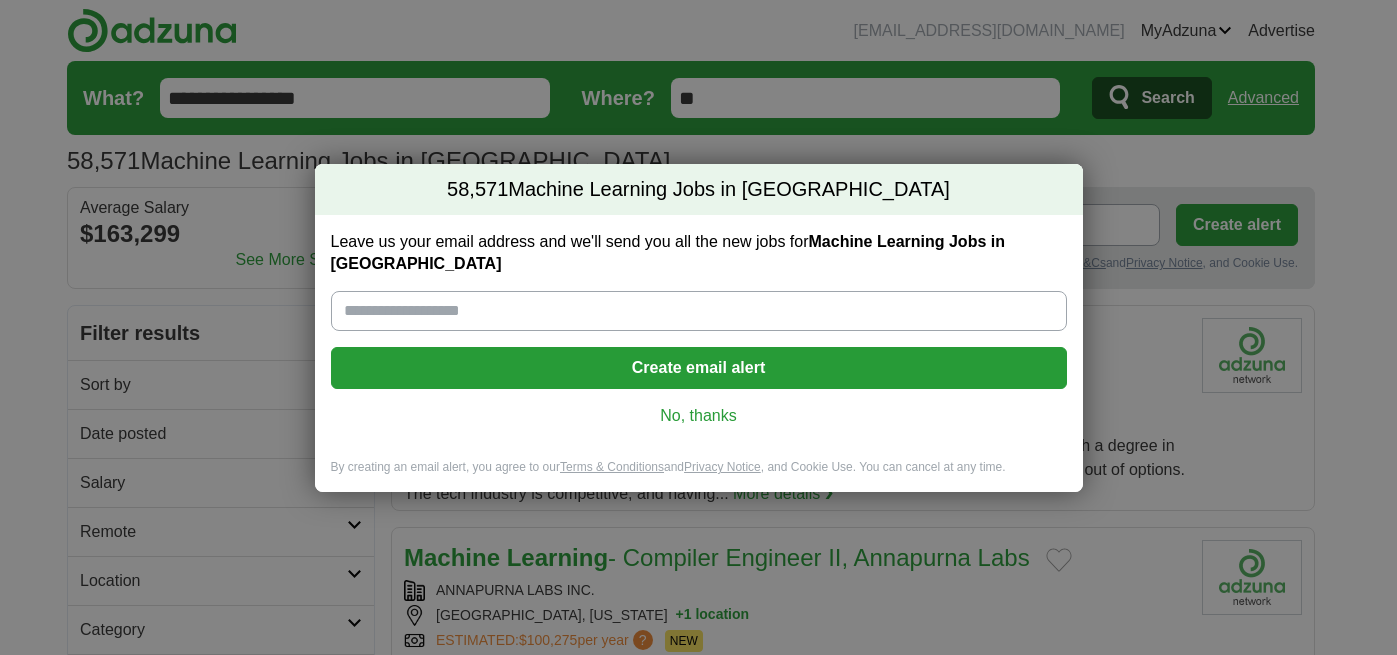 scroll, scrollTop: 0, scrollLeft: 0, axis: both 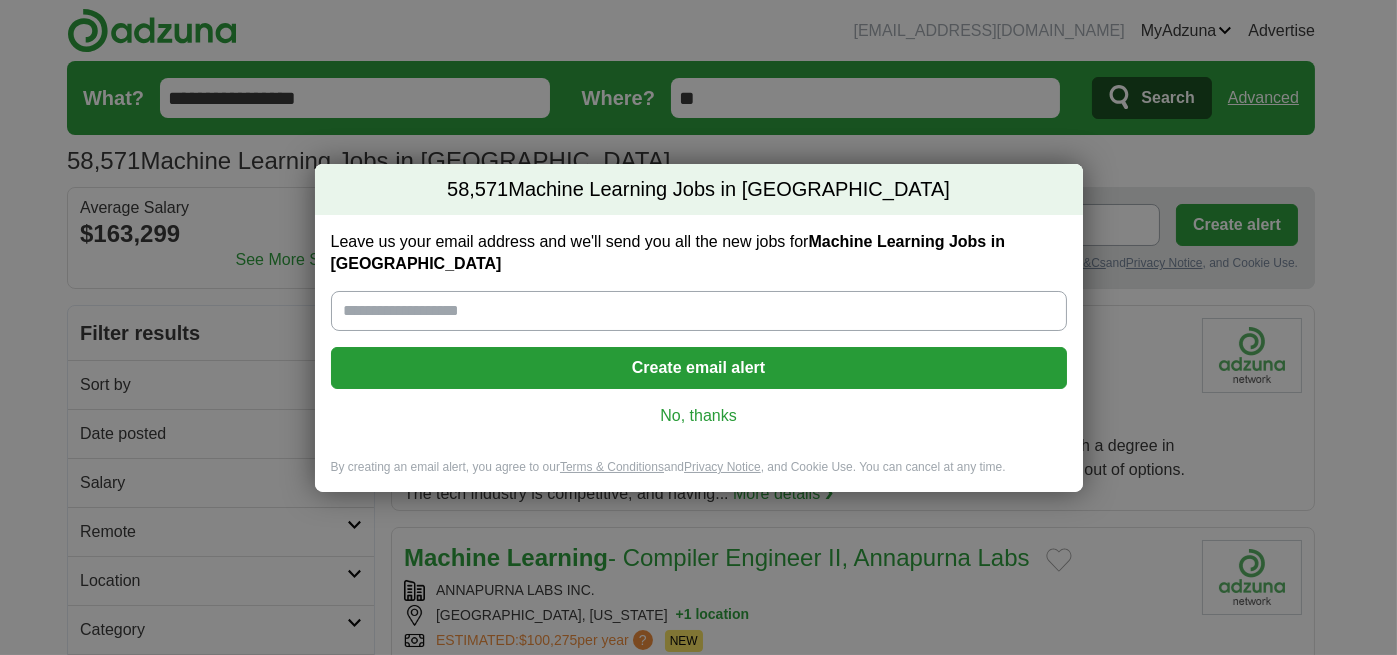 click on "No, thanks" at bounding box center (699, 416) 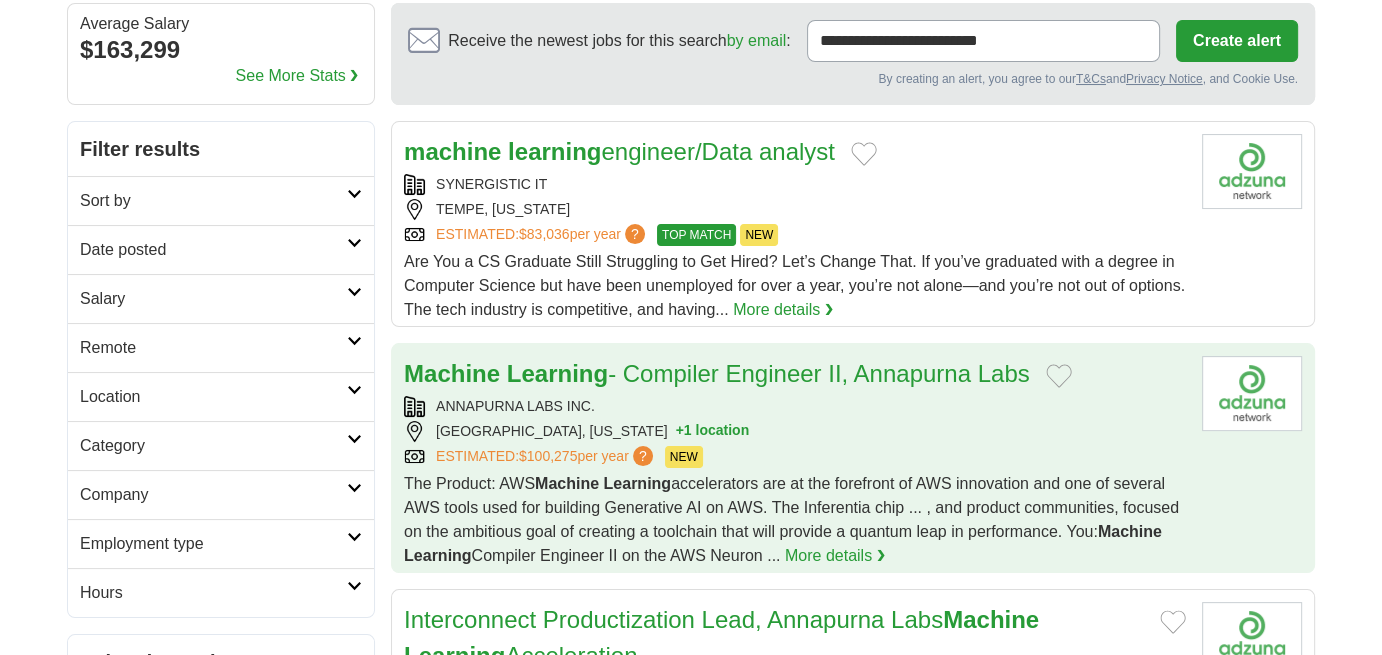 scroll, scrollTop: 181, scrollLeft: 0, axis: vertical 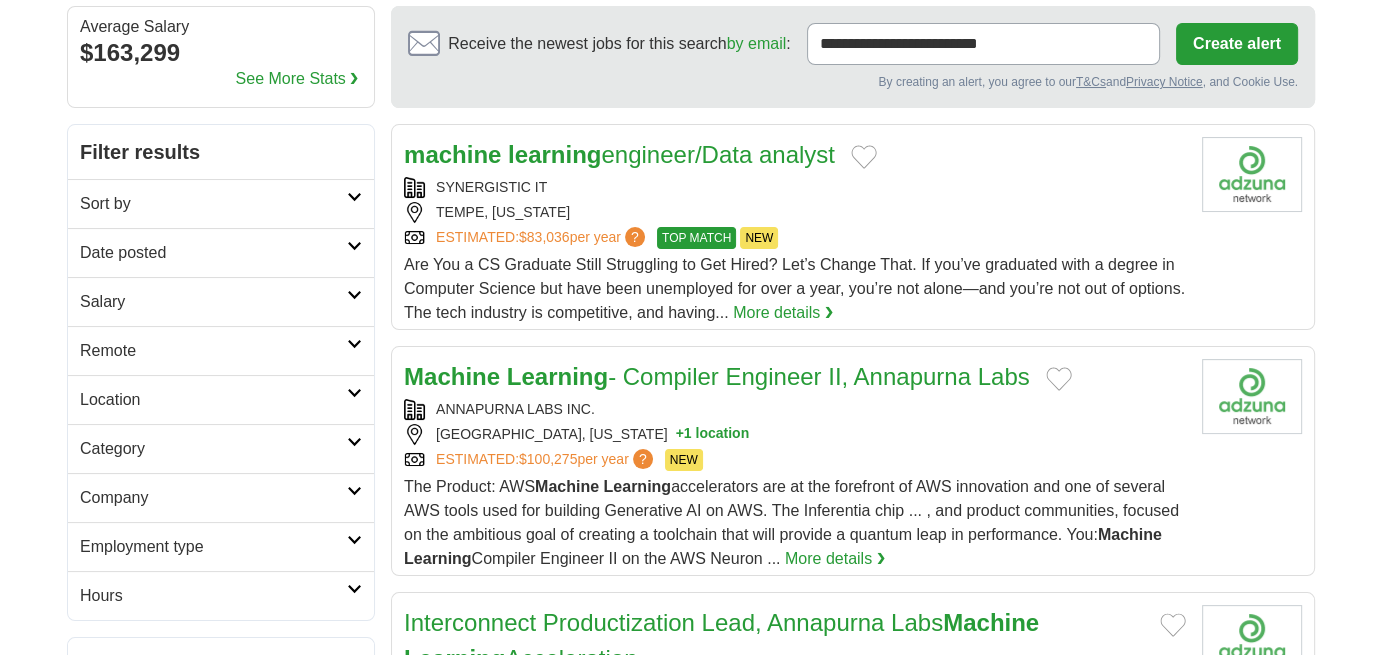 click at bounding box center (354, 197) 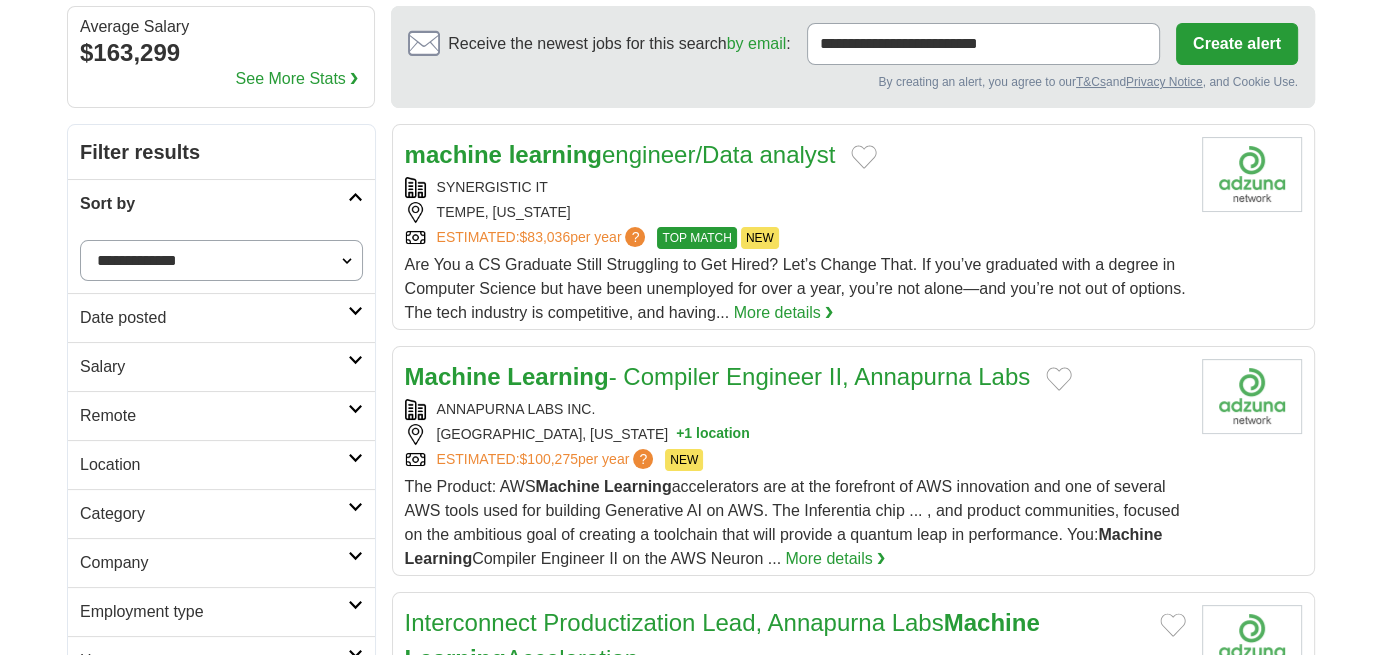 click on "**********" at bounding box center (221, 260) 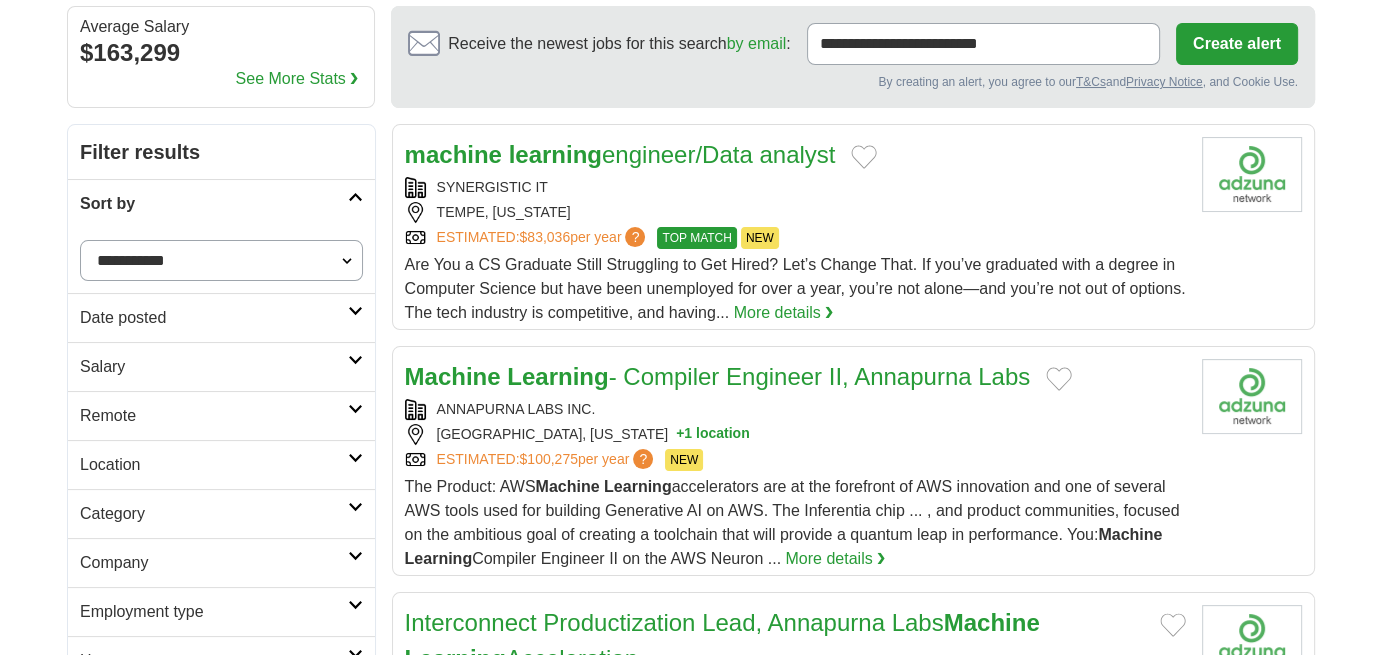 click on "**********" at bounding box center [221, 260] 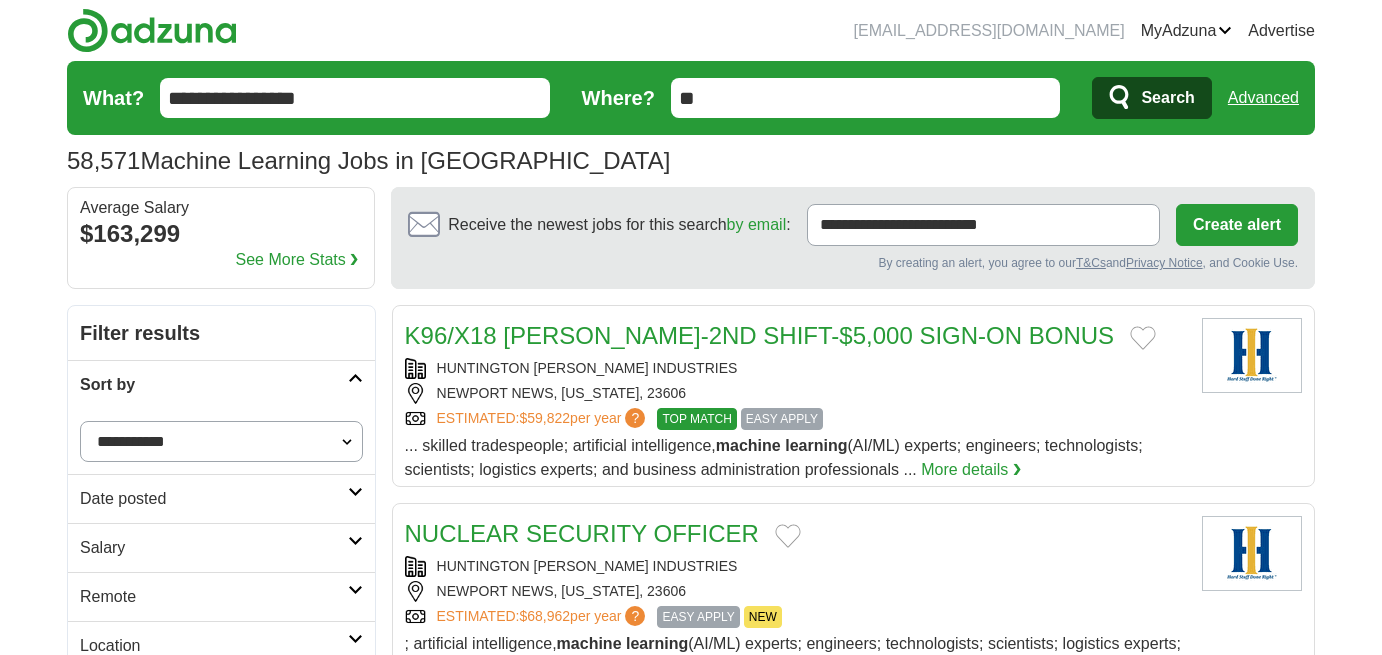 scroll, scrollTop: 144, scrollLeft: 0, axis: vertical 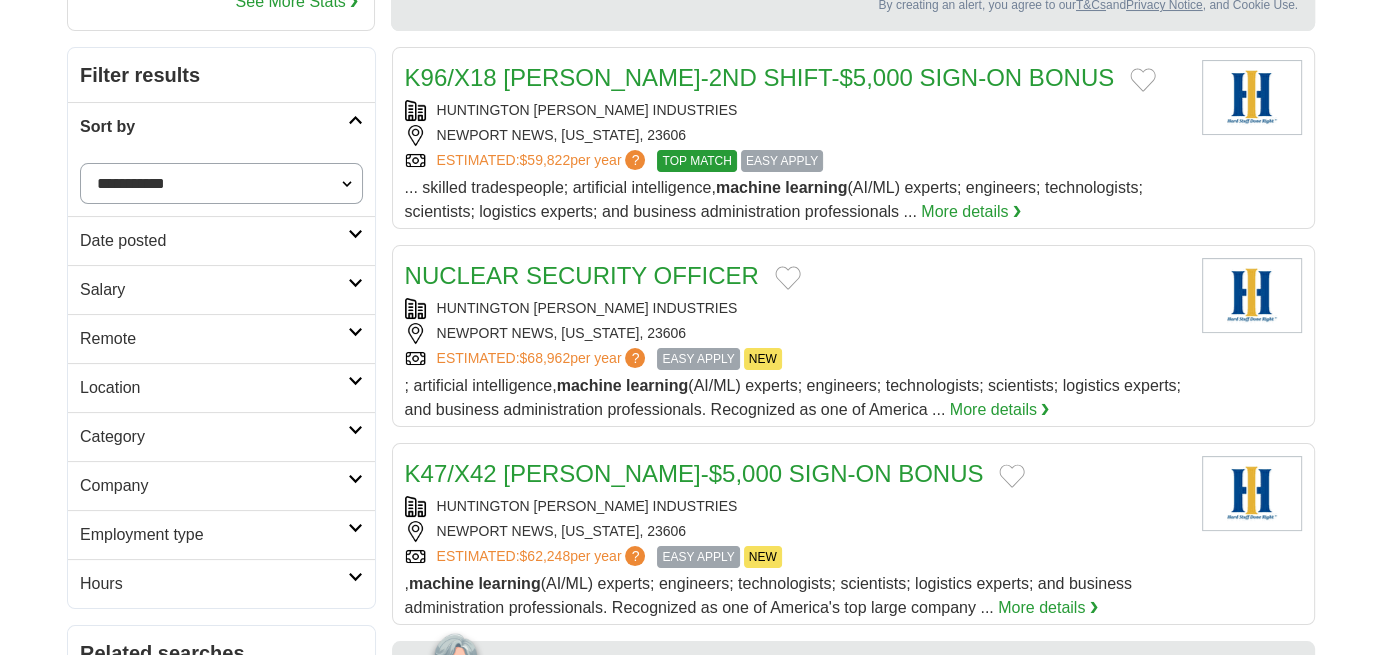click on "Date posted" at bounding box center [221, 240] 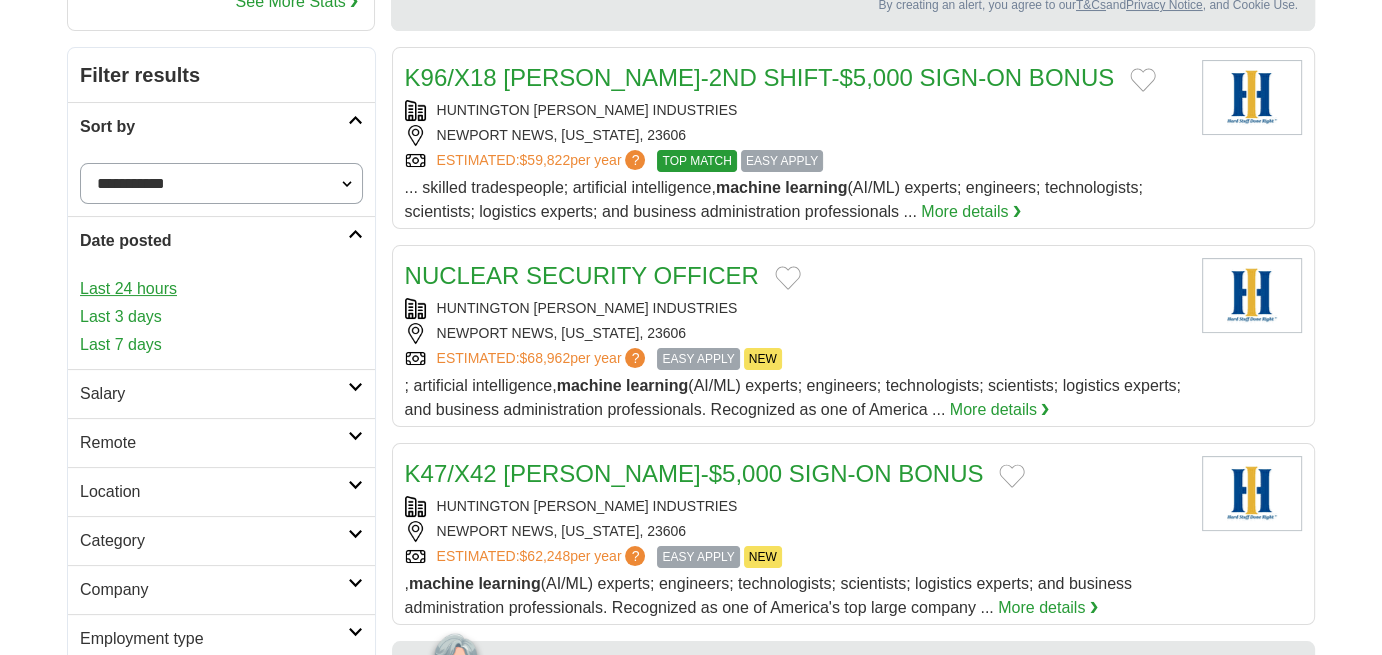 click on "Last 24 hours" at bounding box center [221, 289] 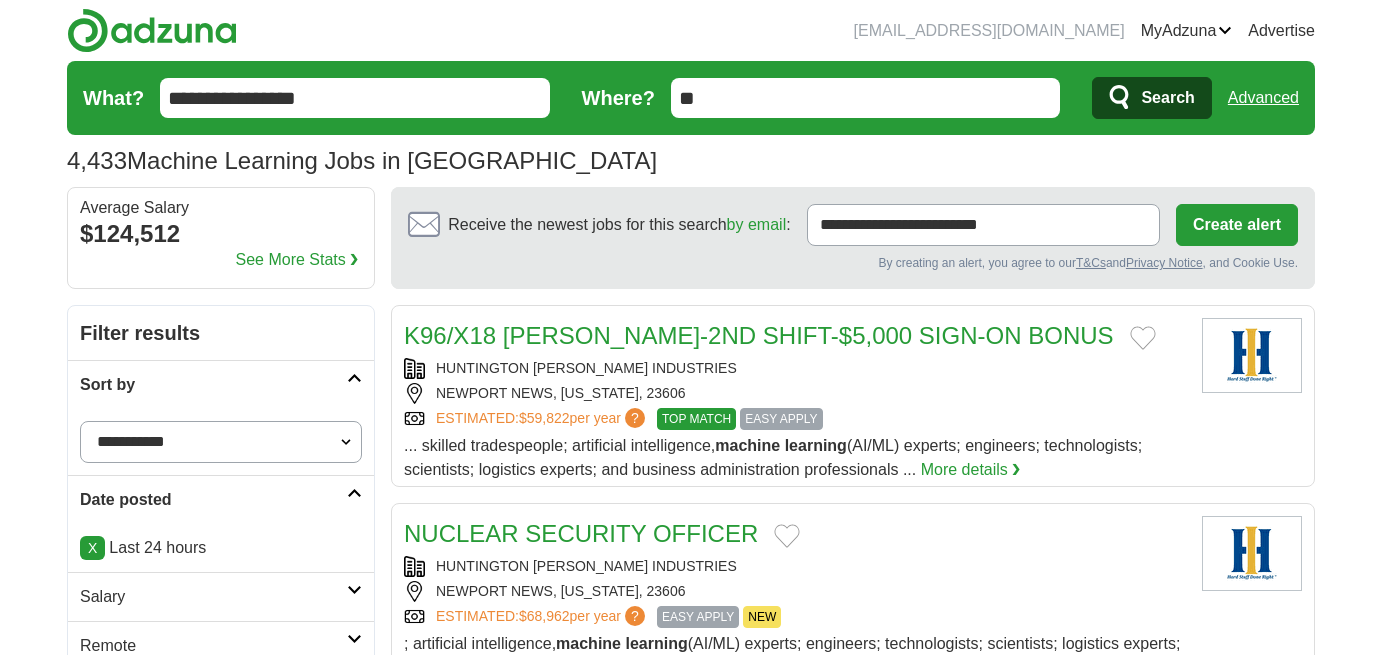 click on "**********" at bounding box center [221, 442] 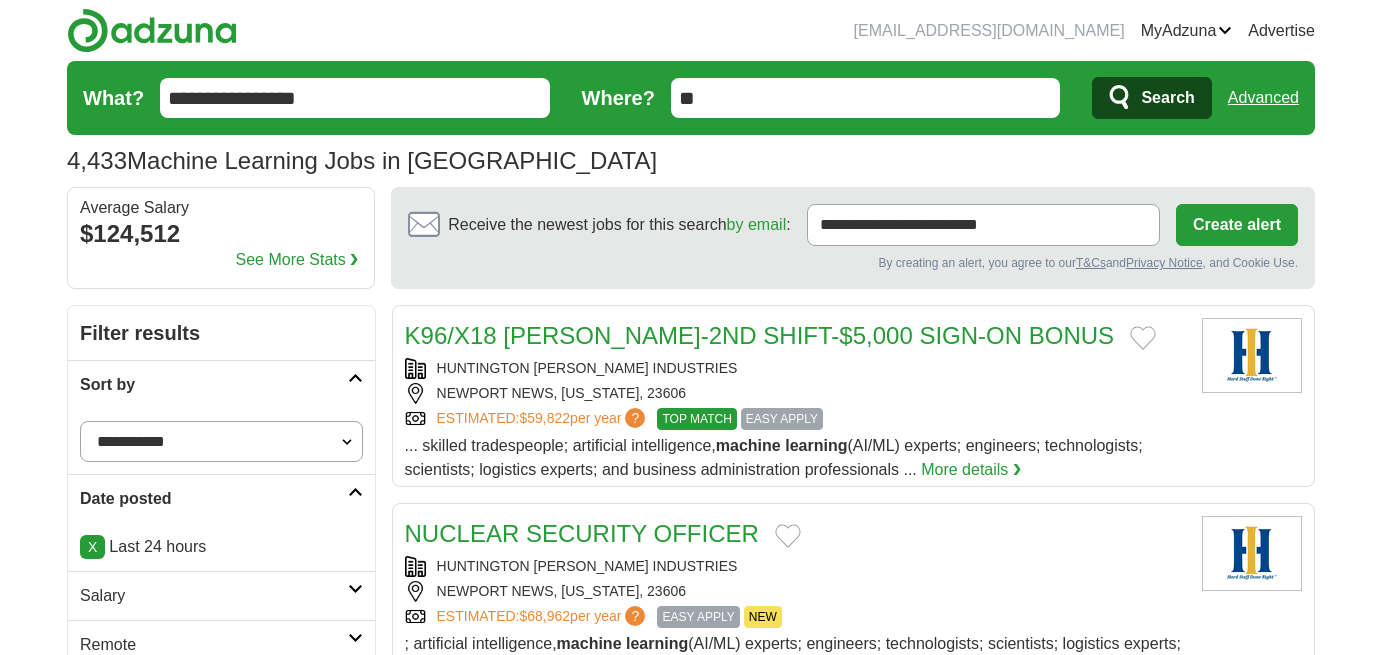 scroll, scrollTop: 0, scrollLeft: 0, axis: both 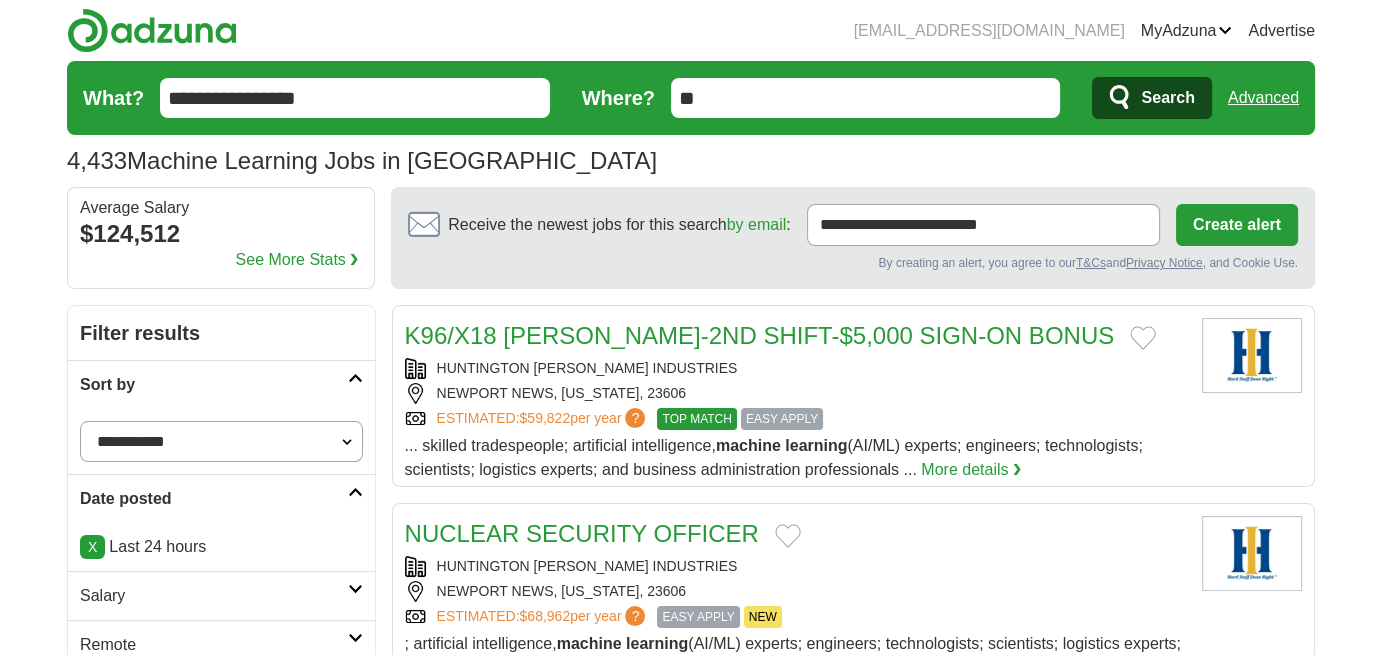 select on "**********" 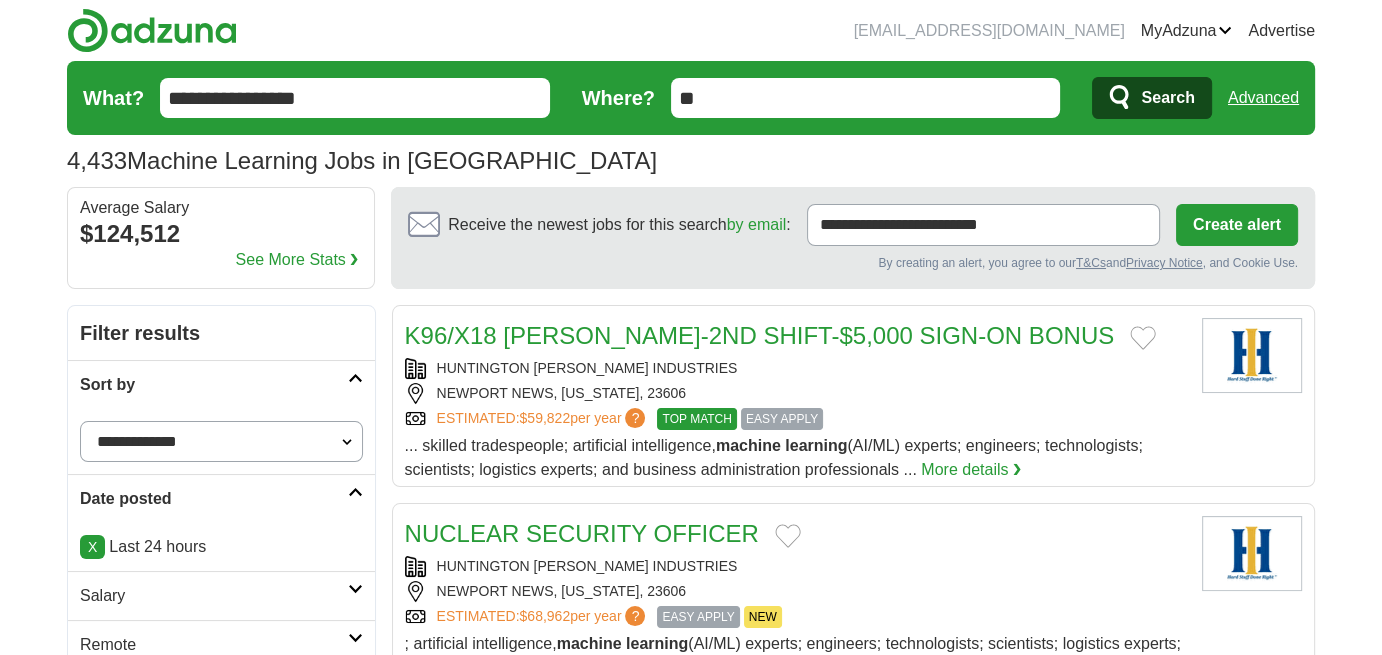 click on "**********" at bounding box center (221, 441) 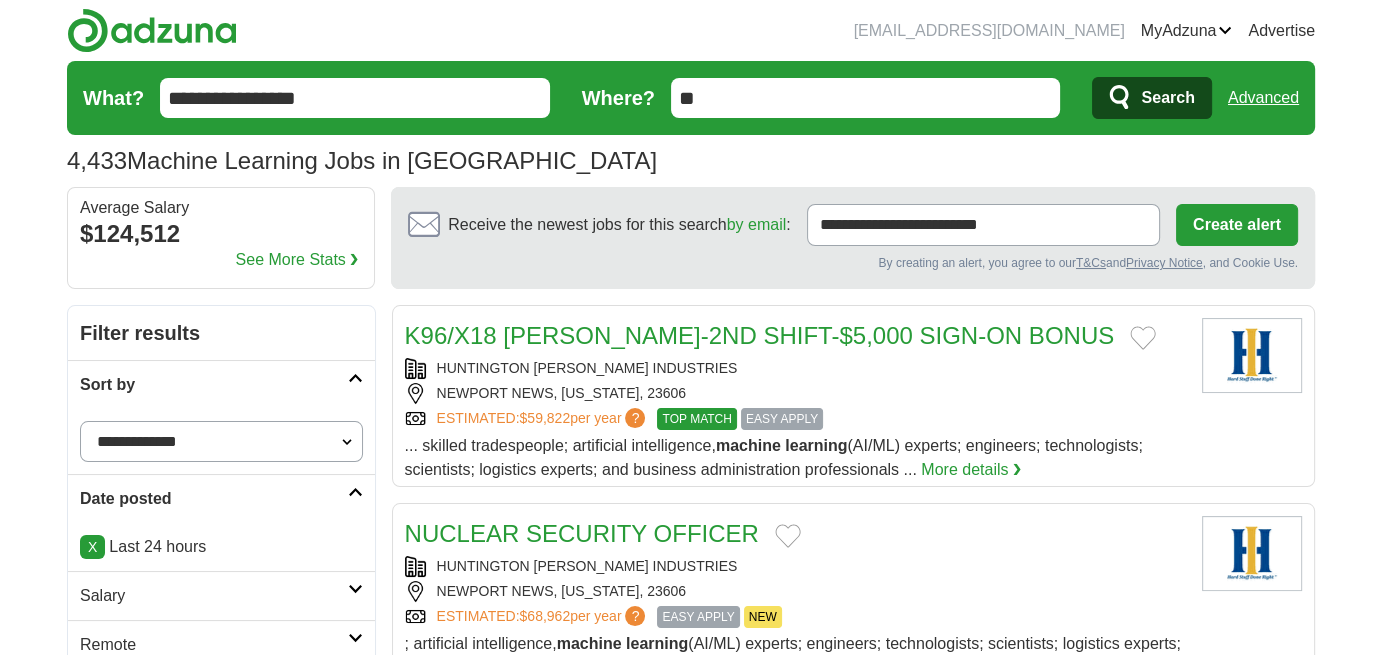 scroll, scrollTop: 156, scrollLeft: 0, axis: vertical 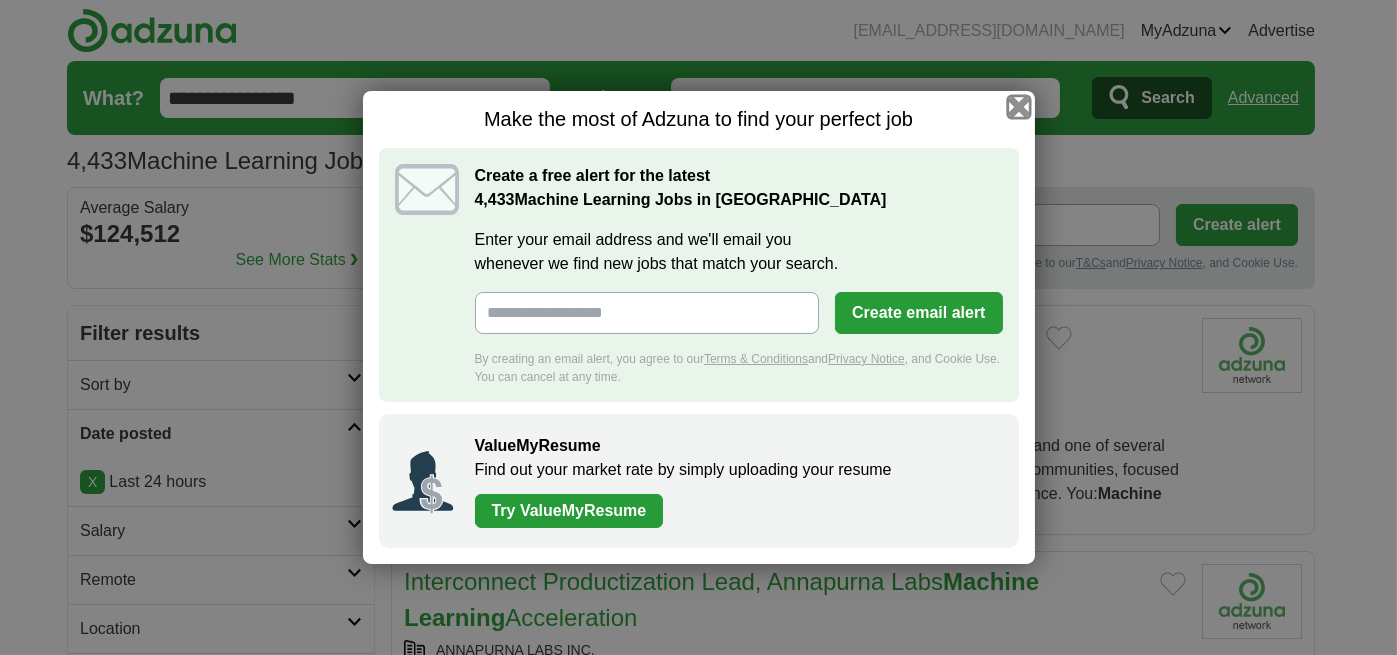click at bounding box center (1018, 107) 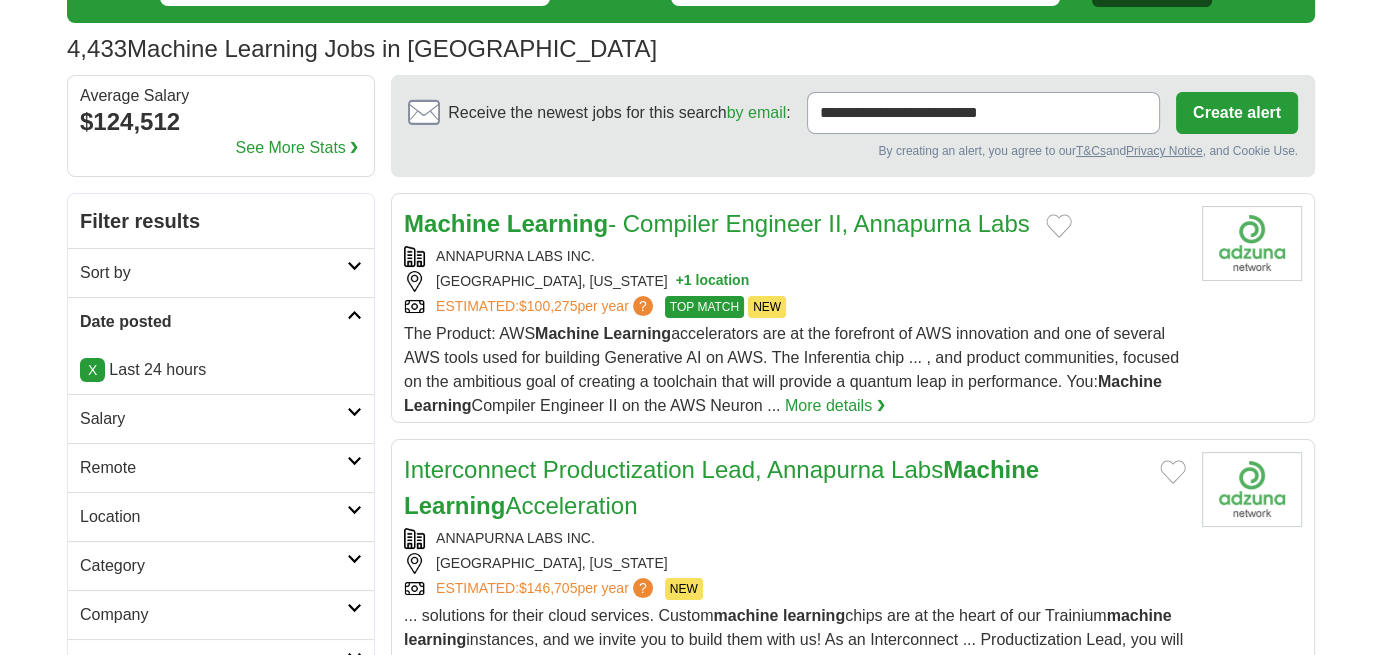 scroll, scrollTop: 120, scrollLeft: 0, axis: vertical 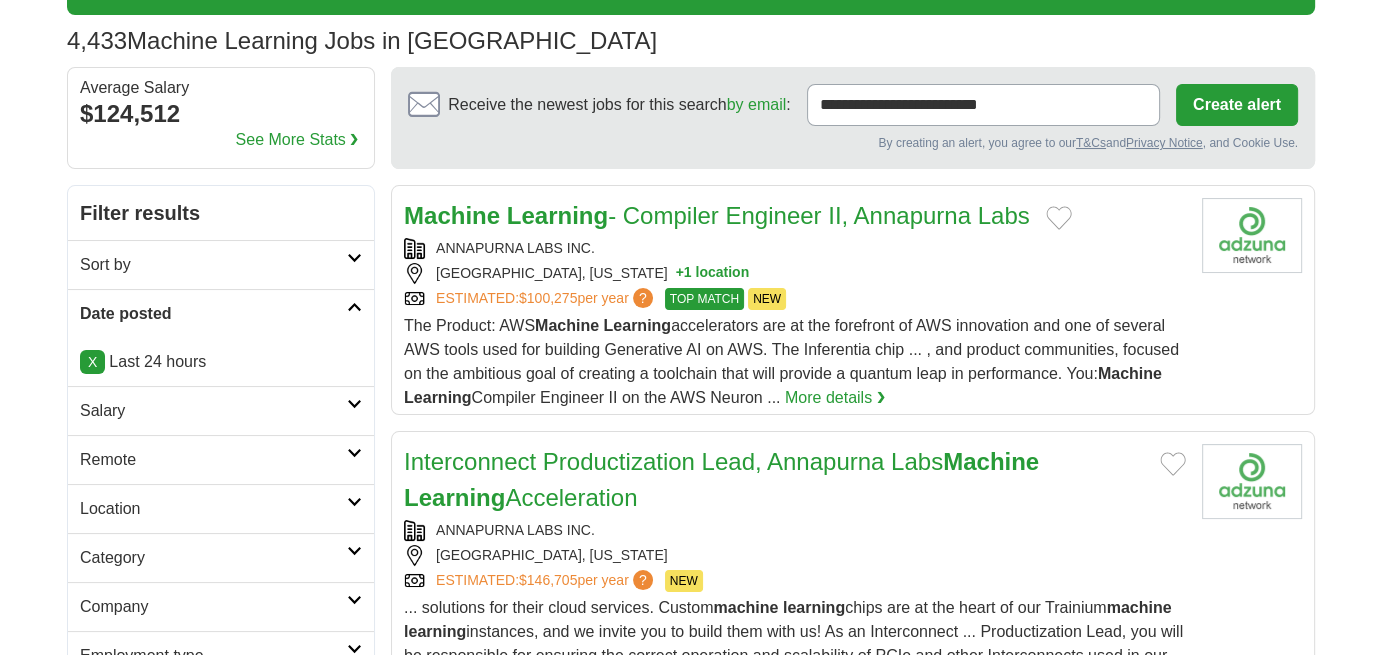 click at bounding box center (354, 307) 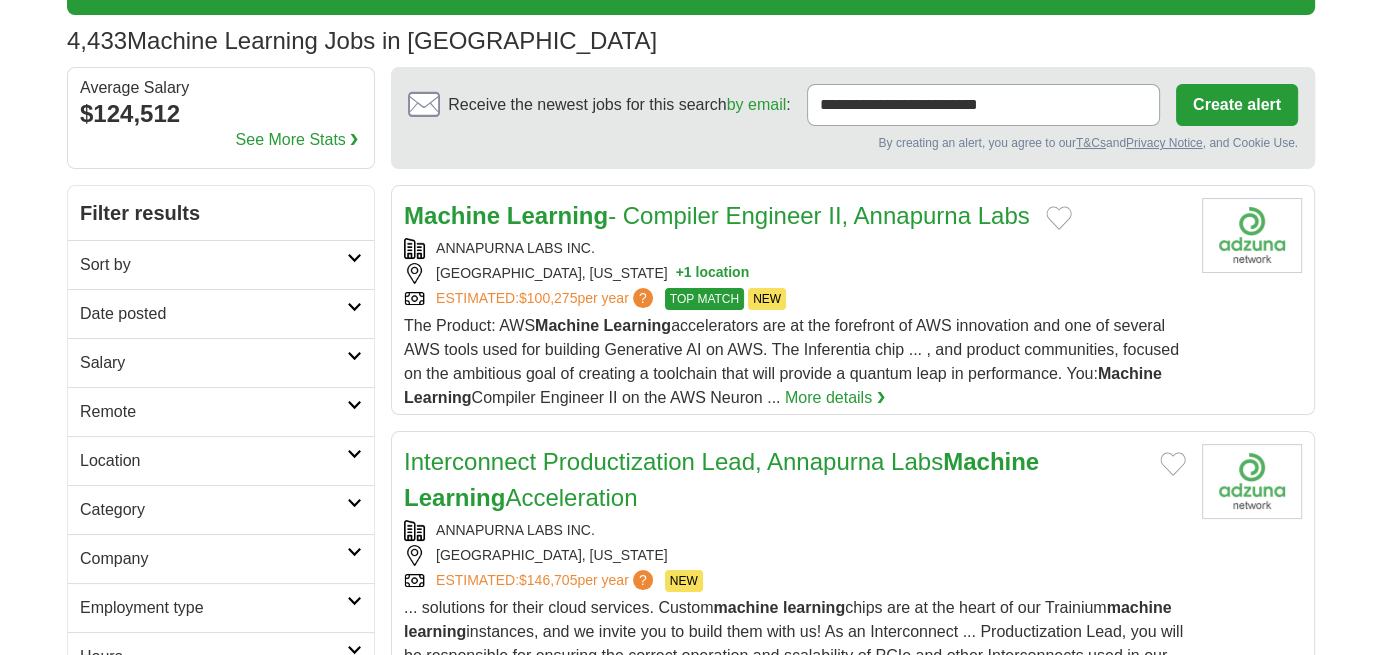 click at bounding box center (354, 356) 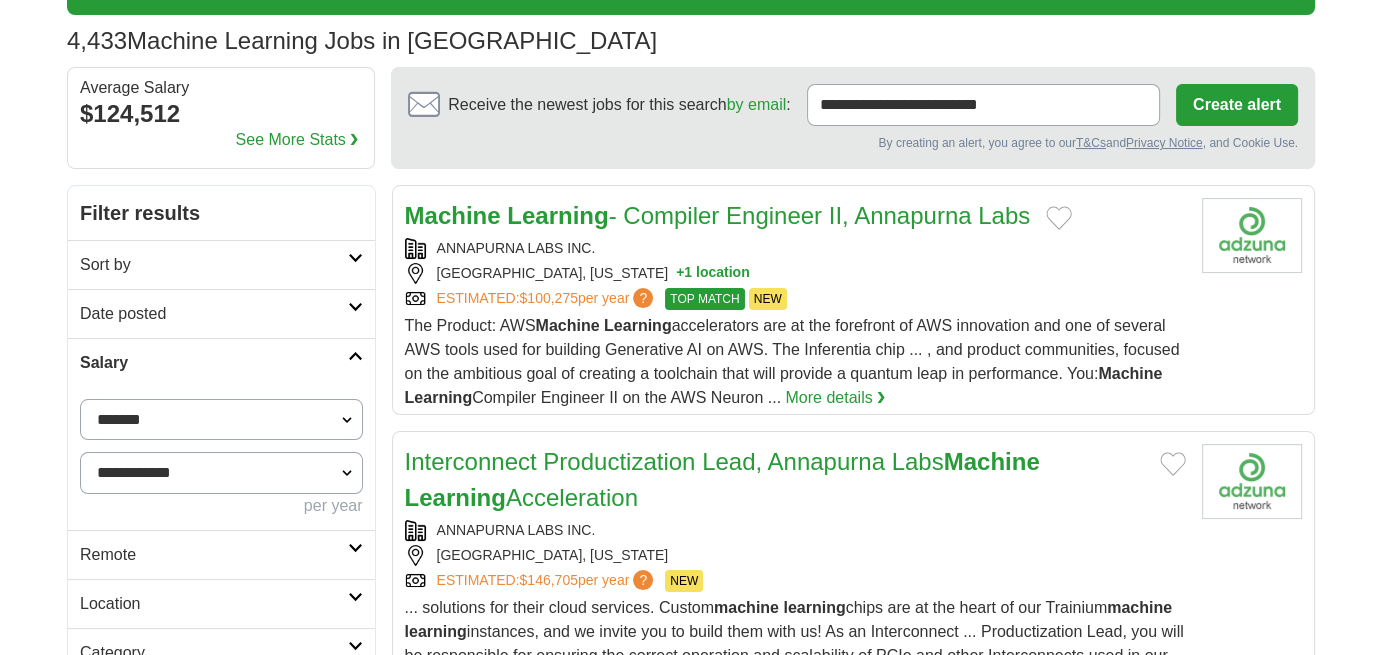 click at bounding box center (355, 356) 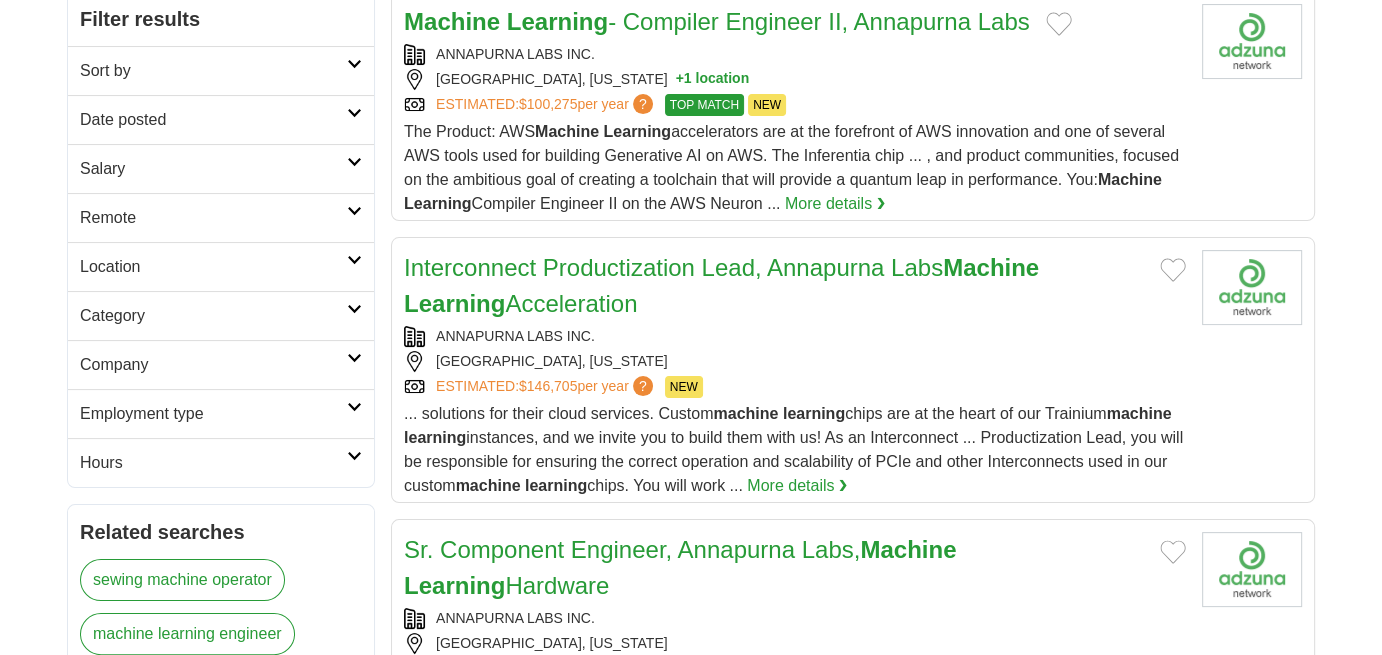 scroll, scrollTop: 317, scrollLeft: 0, axis: vertical 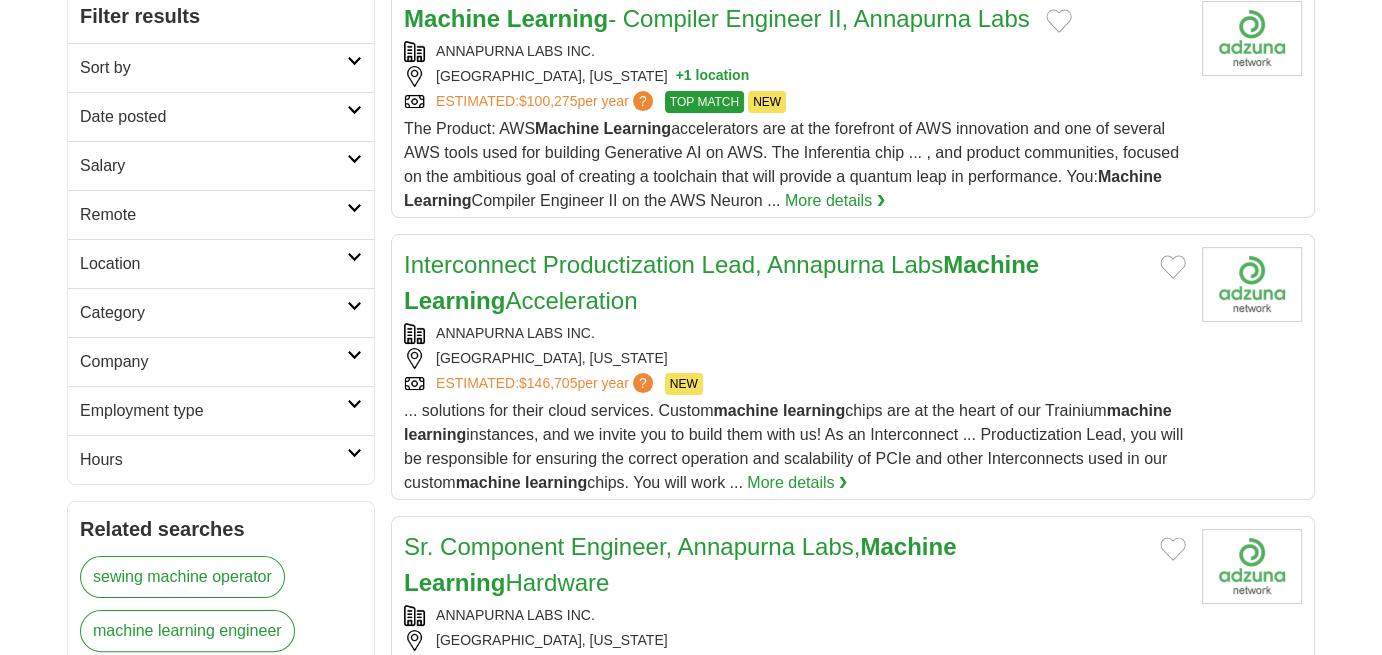 click at bounding box center [354, 208] 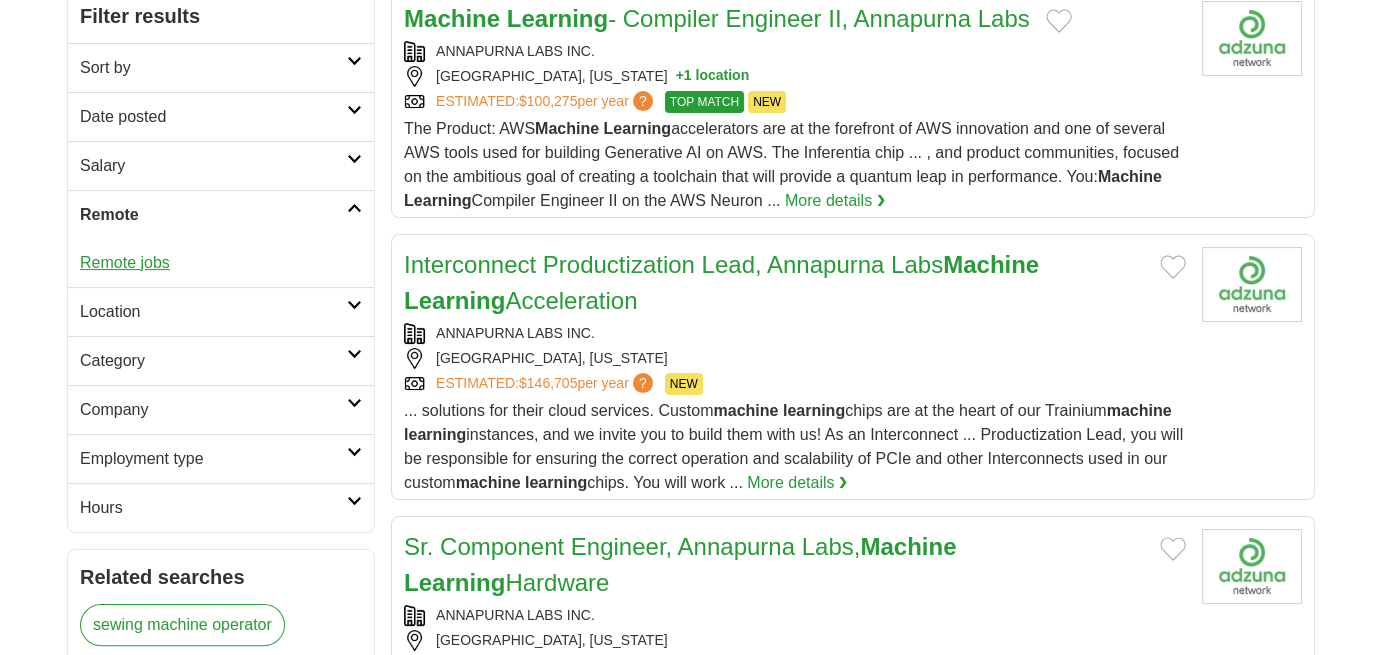 click on "Remote jobs" at bounding box center [125, 262] 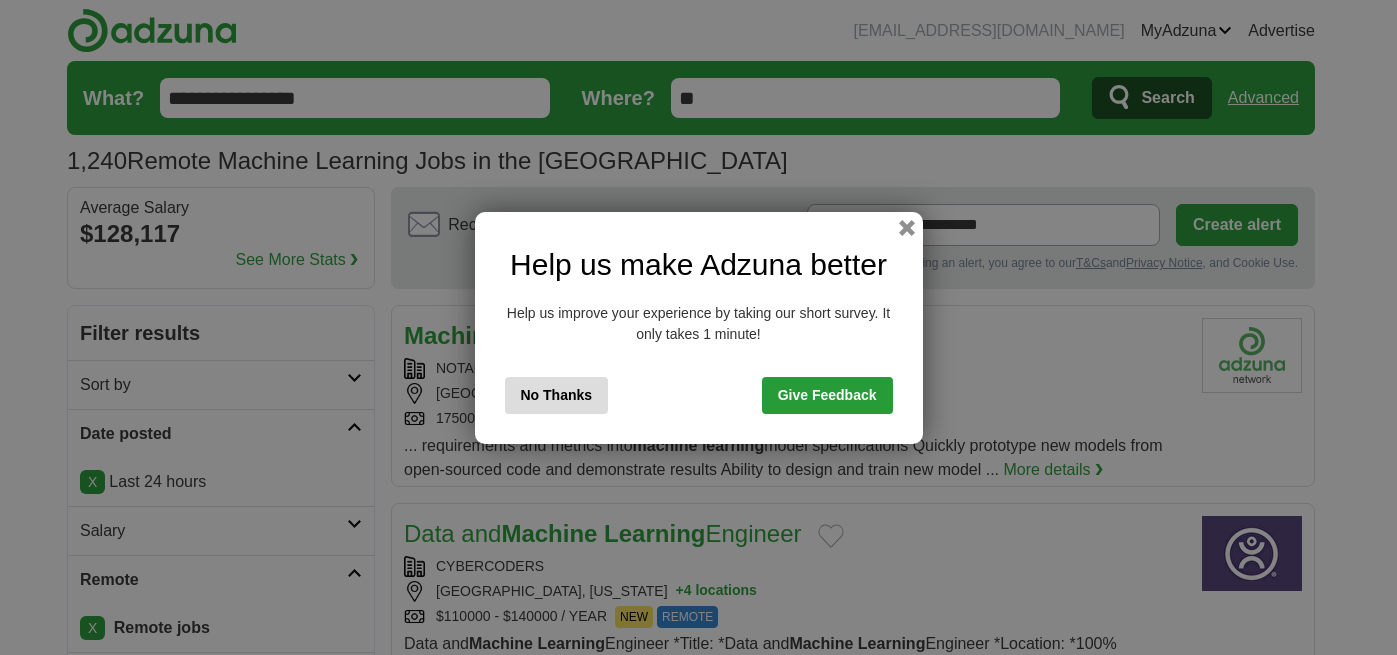 scroll, scrollTop: 0, scrollLeft: 0, axis: both 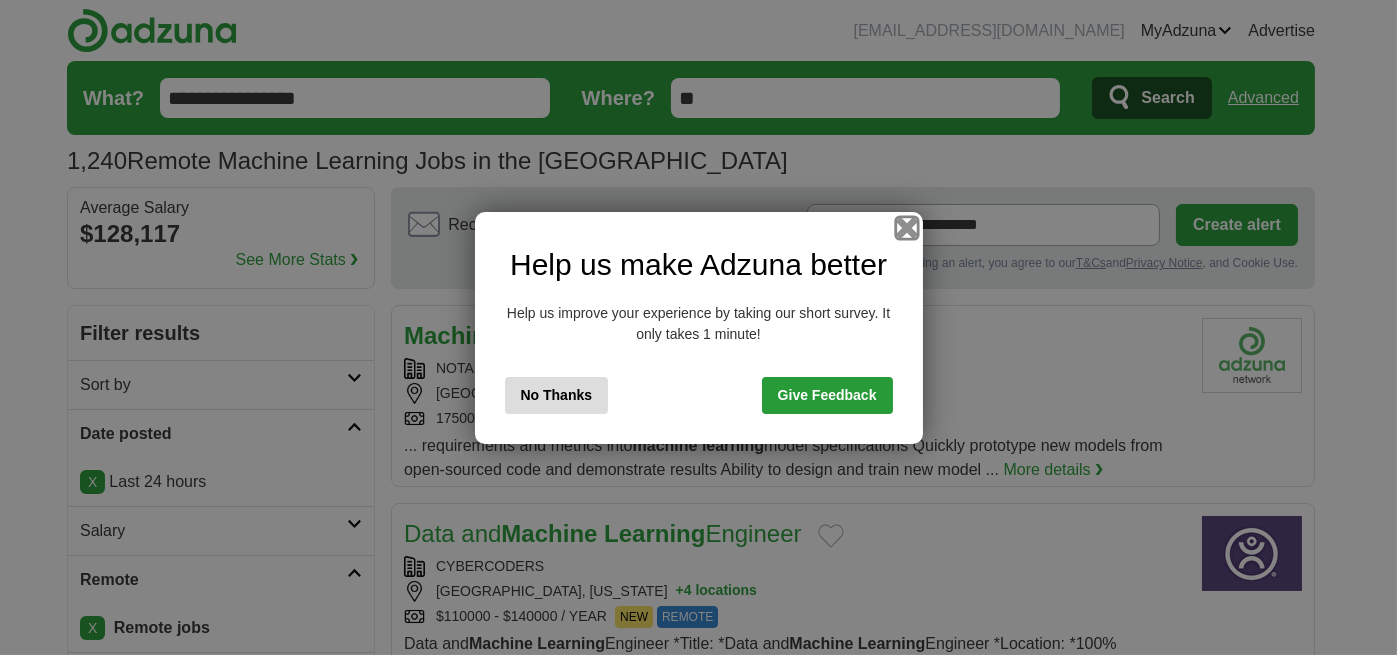 click at bounding box center [906, 227] 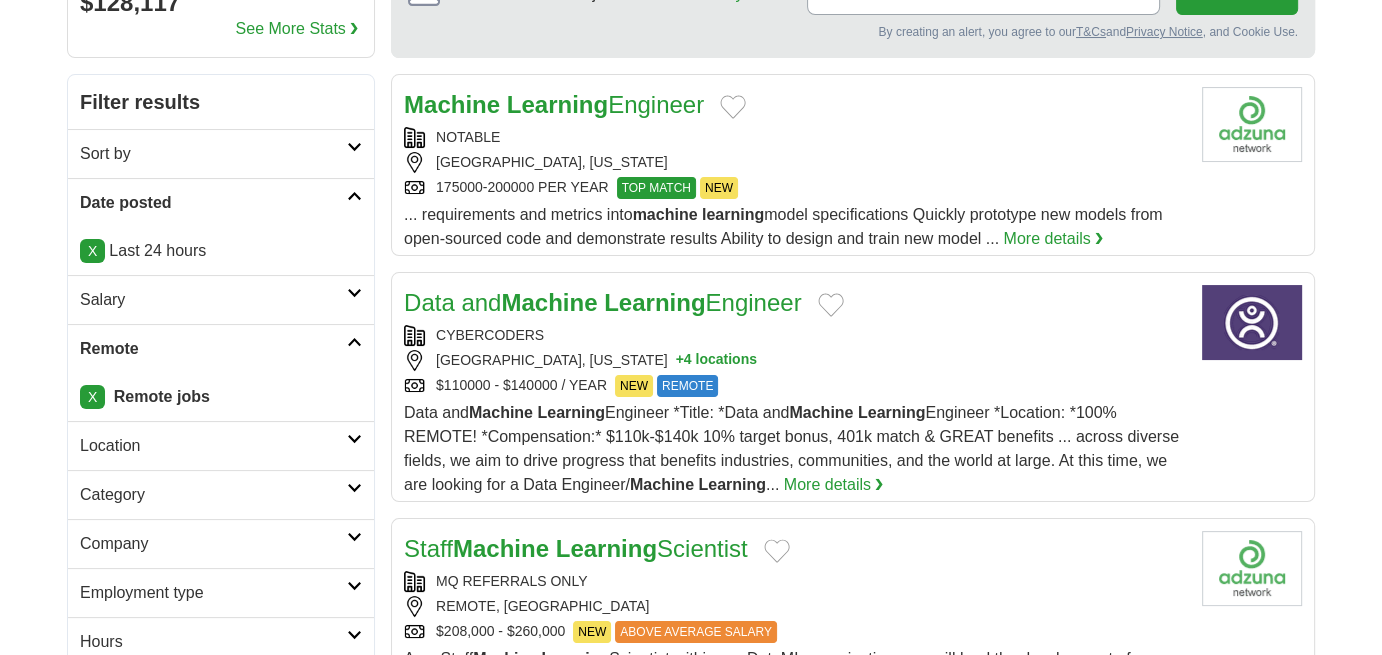 scroll, scrollTop: 232, scrollLeft: 0, axis: vertical 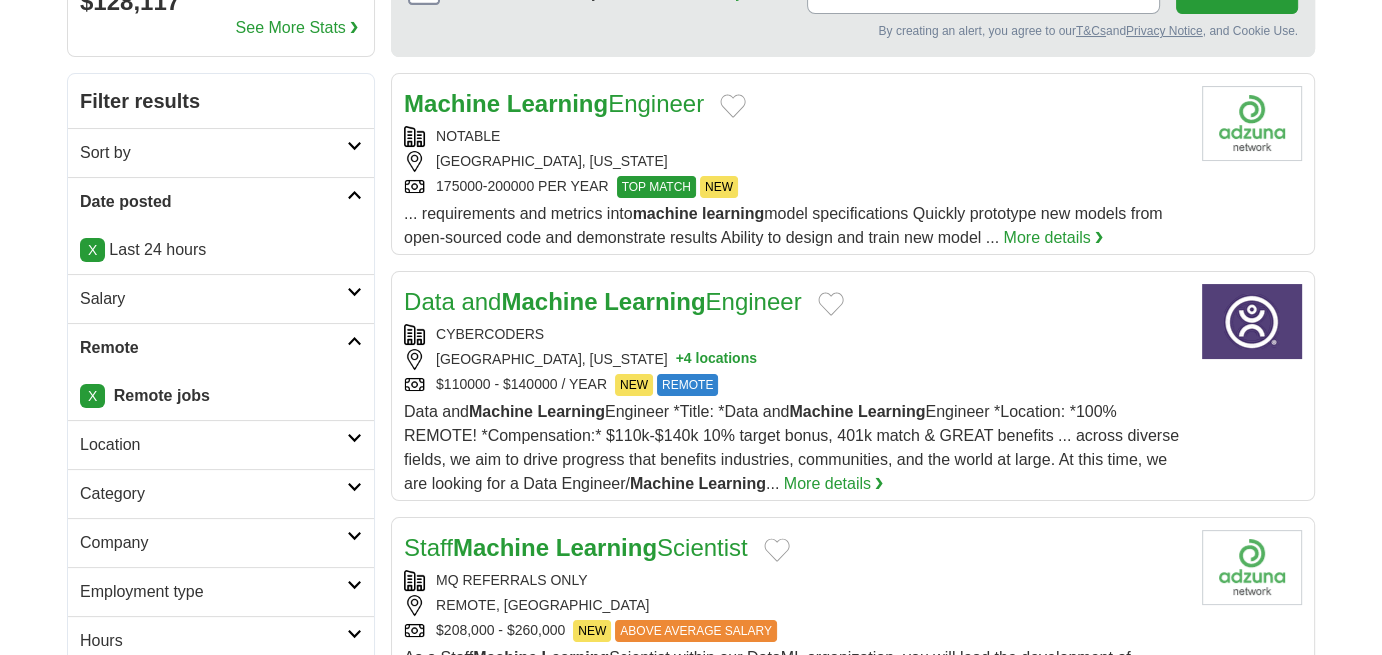 click on "Remote" at bounding box center [221, 347] 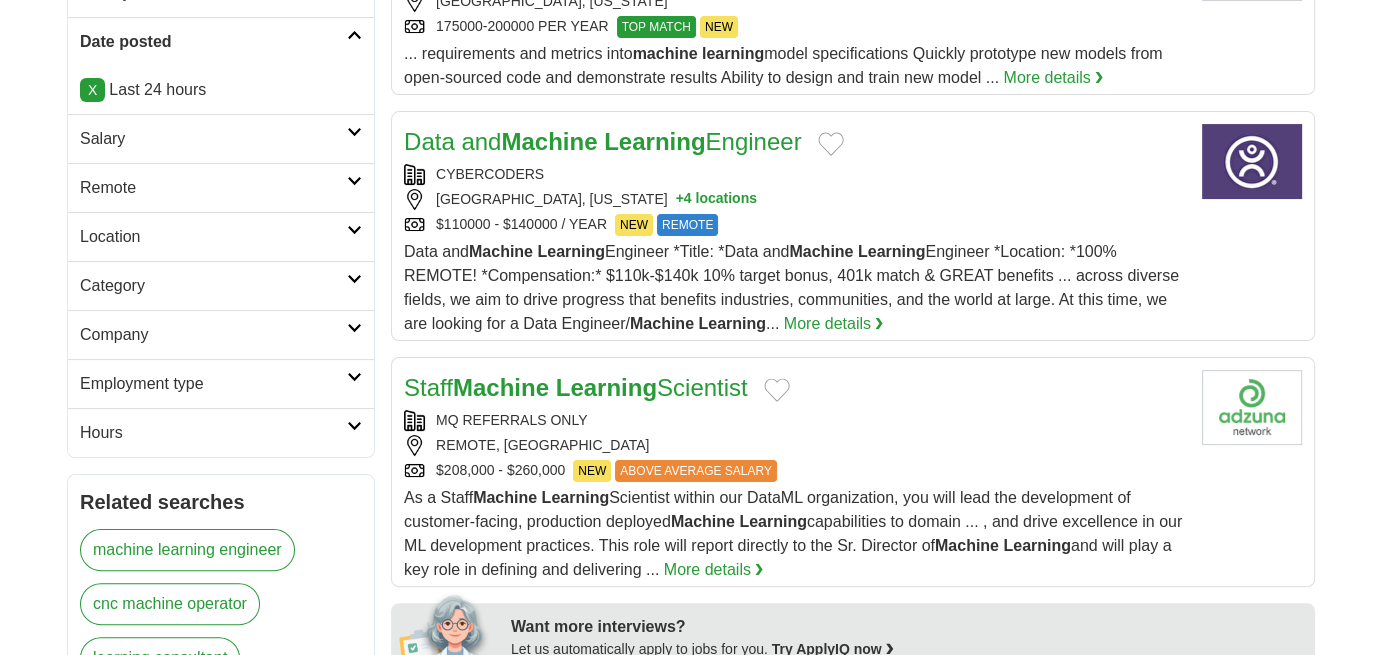 scroll, scrollTop: 400, scrollLeft: 0, axis: vertical 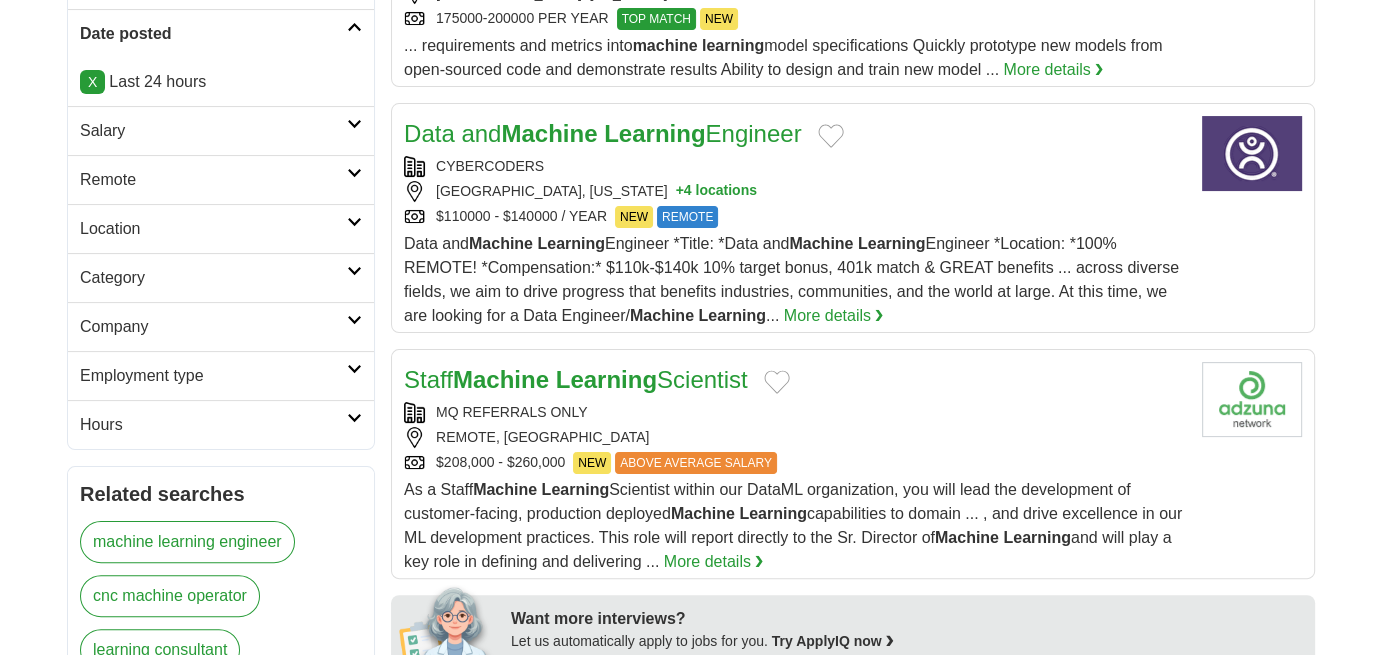 click at bounding box center [354, 222] 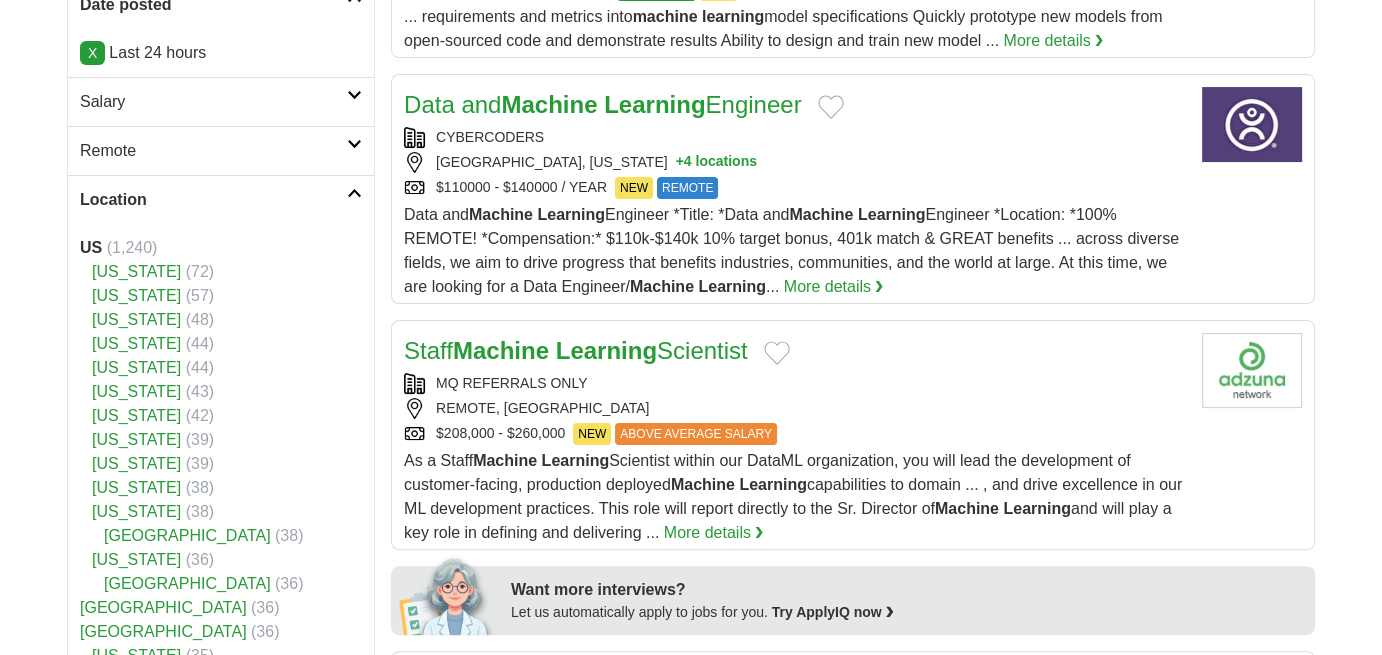 scroll, scrollTop: 428, scrollLeft: 0, axis: vertical 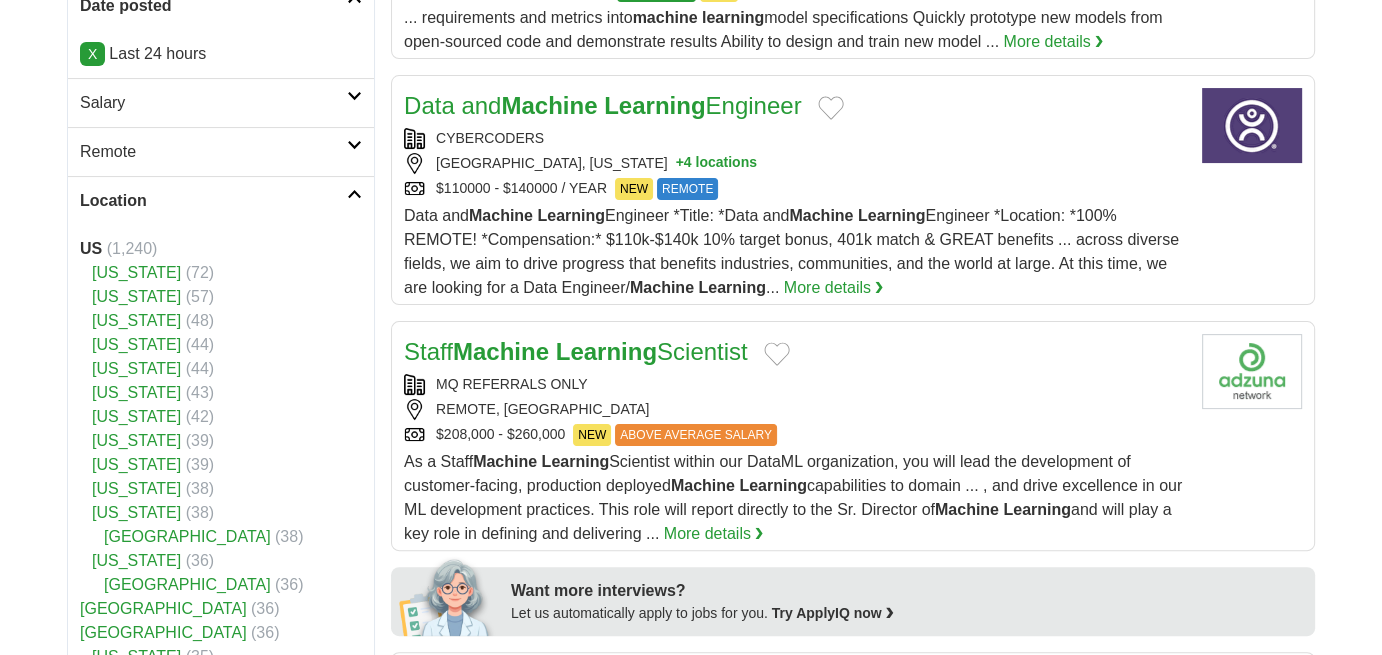 click on "Location" at bounding box center [221, 200] 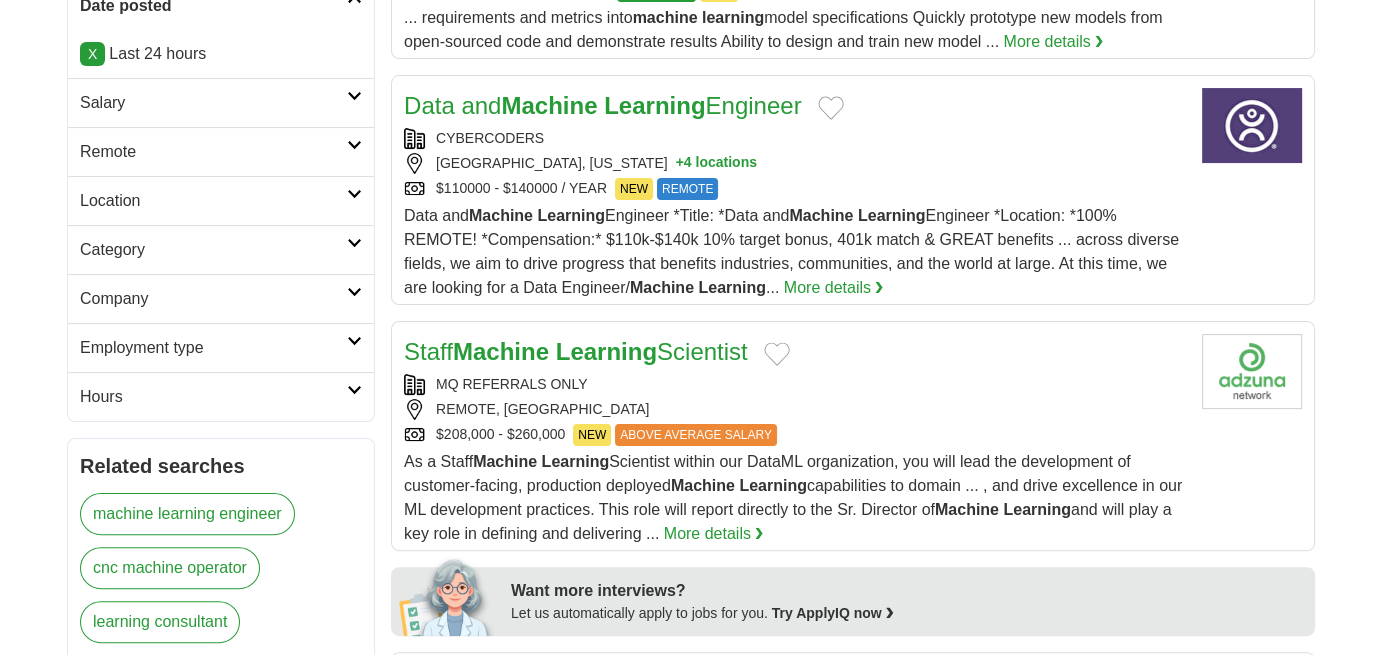 scroll, scrollTop: 455, scrollLeft: 0, axis: vertical 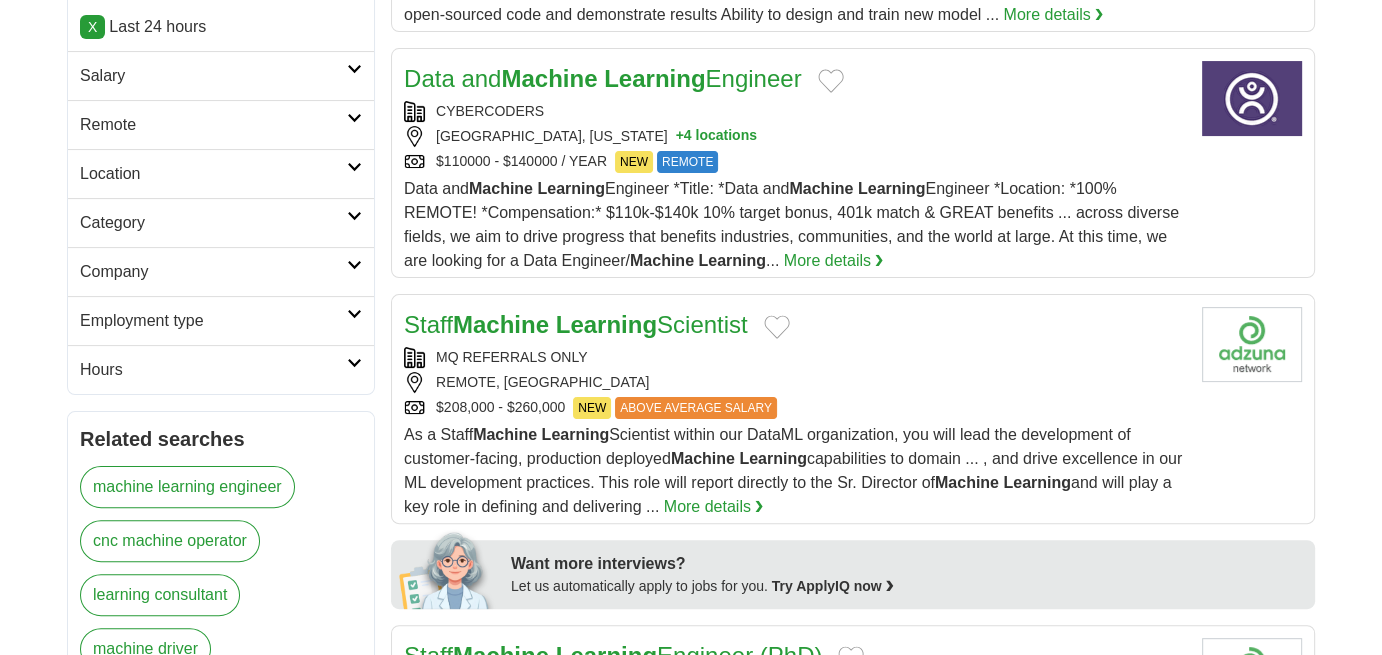 click on "Category" at bounding box center (221, 222) 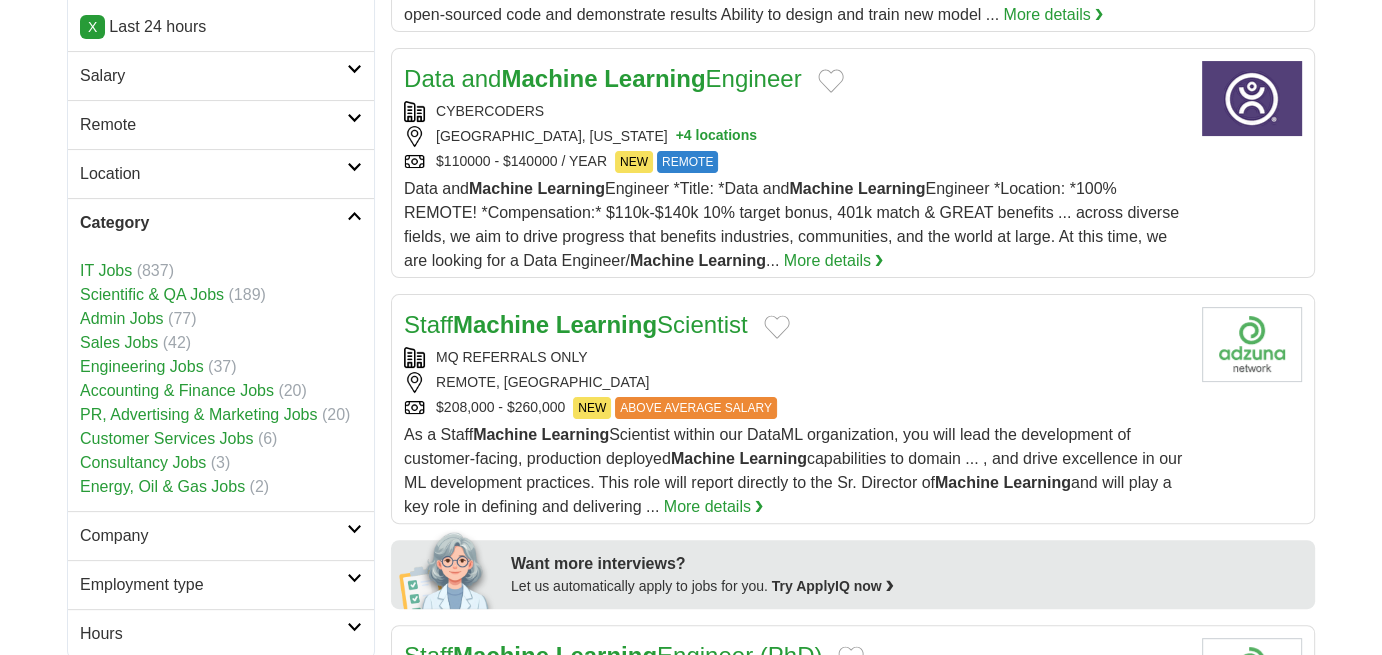 click on "Category" at bounding box center (221, 222) 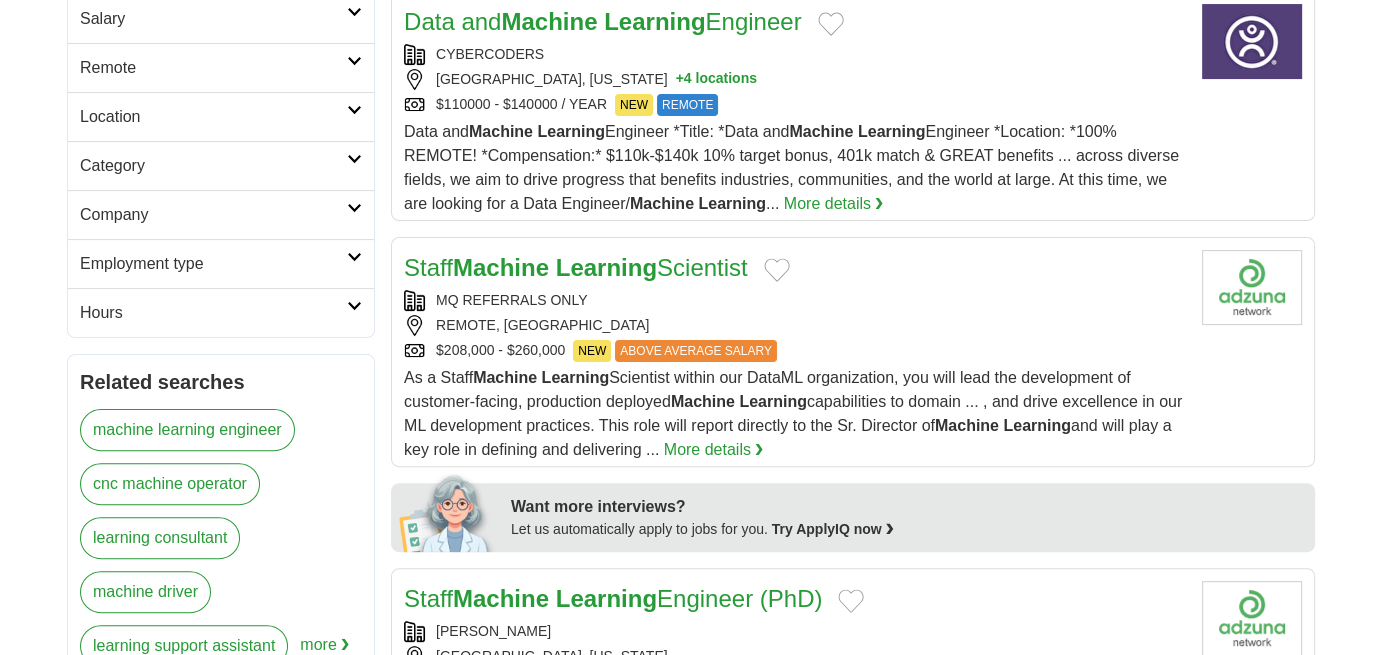 scroll, scrollTop: 514, scrollLeft: 0, axis: vertical 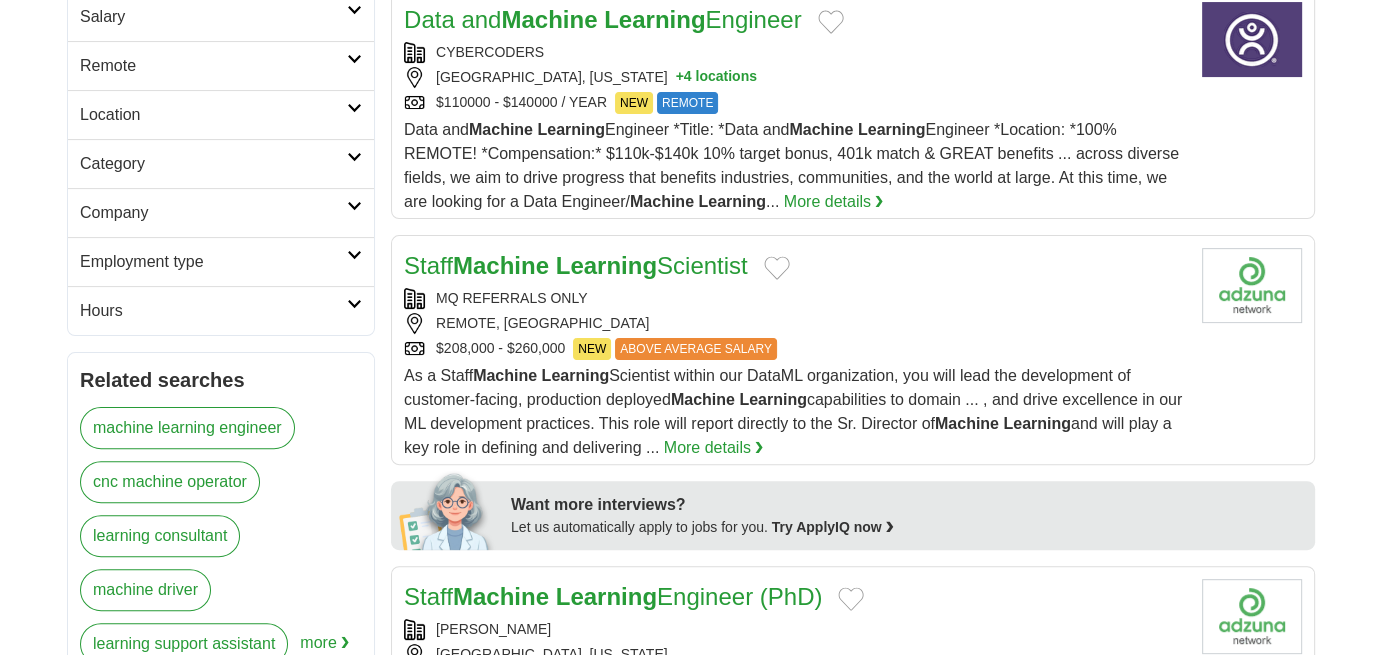 click at bounding box center [354, 255] 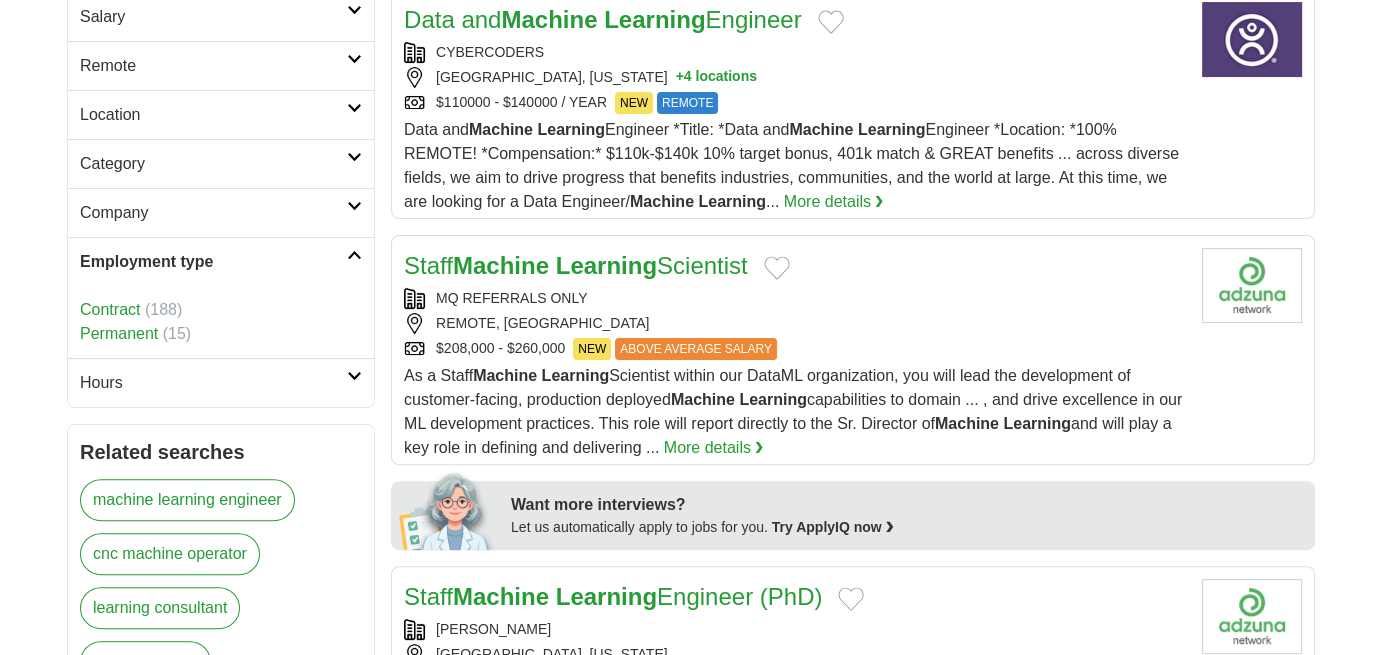 click at bounding box center (354, 255) 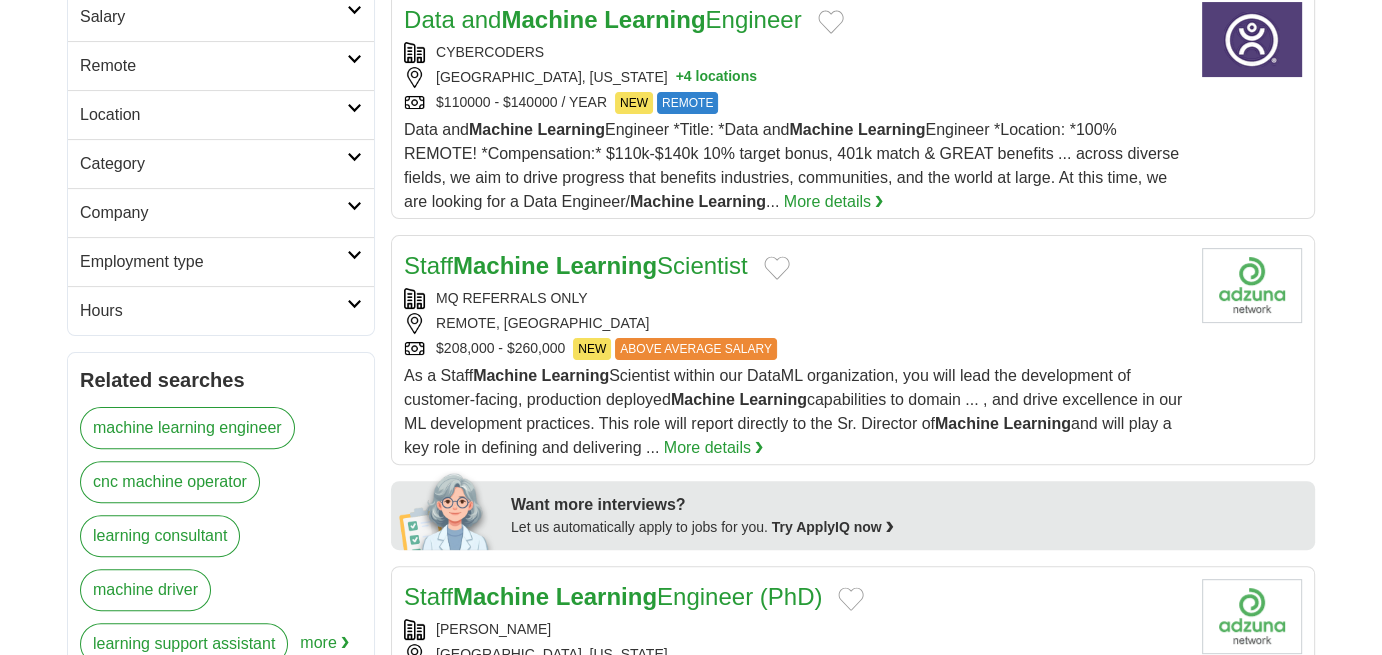 click on "Company" at bounding box center [221, 212] 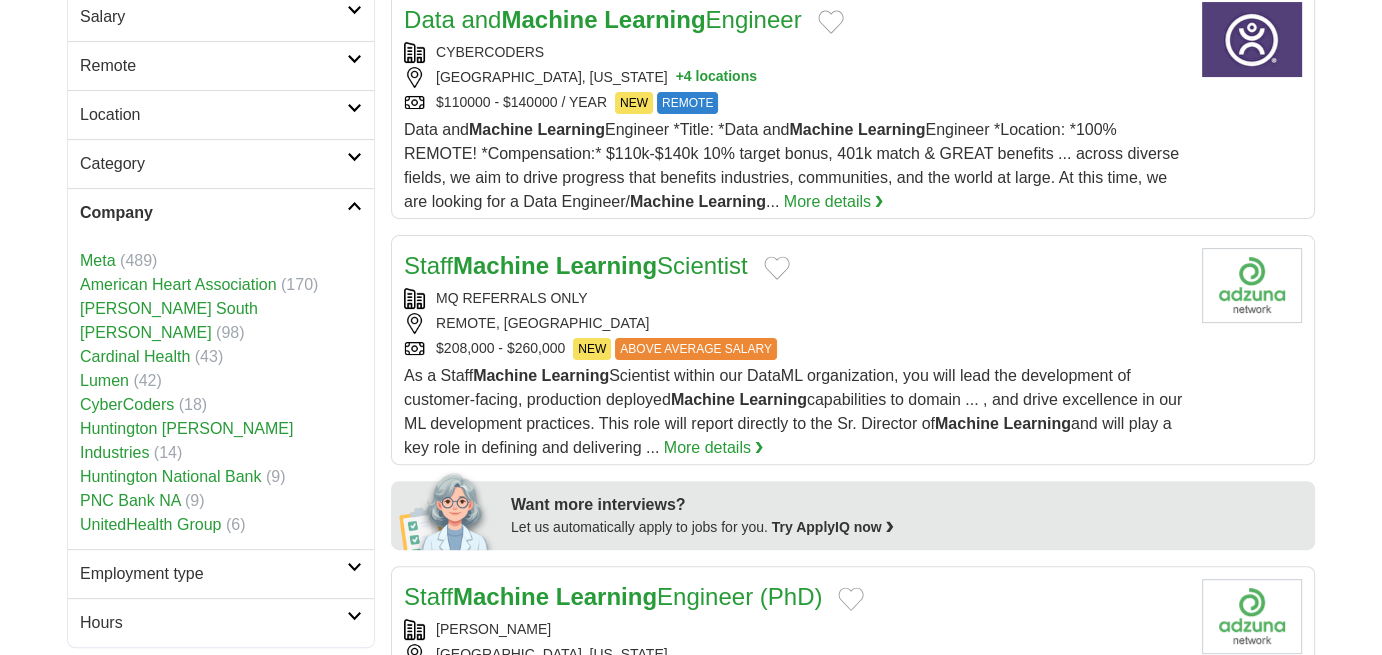 click on "Company" at bounding box center (221, 212) 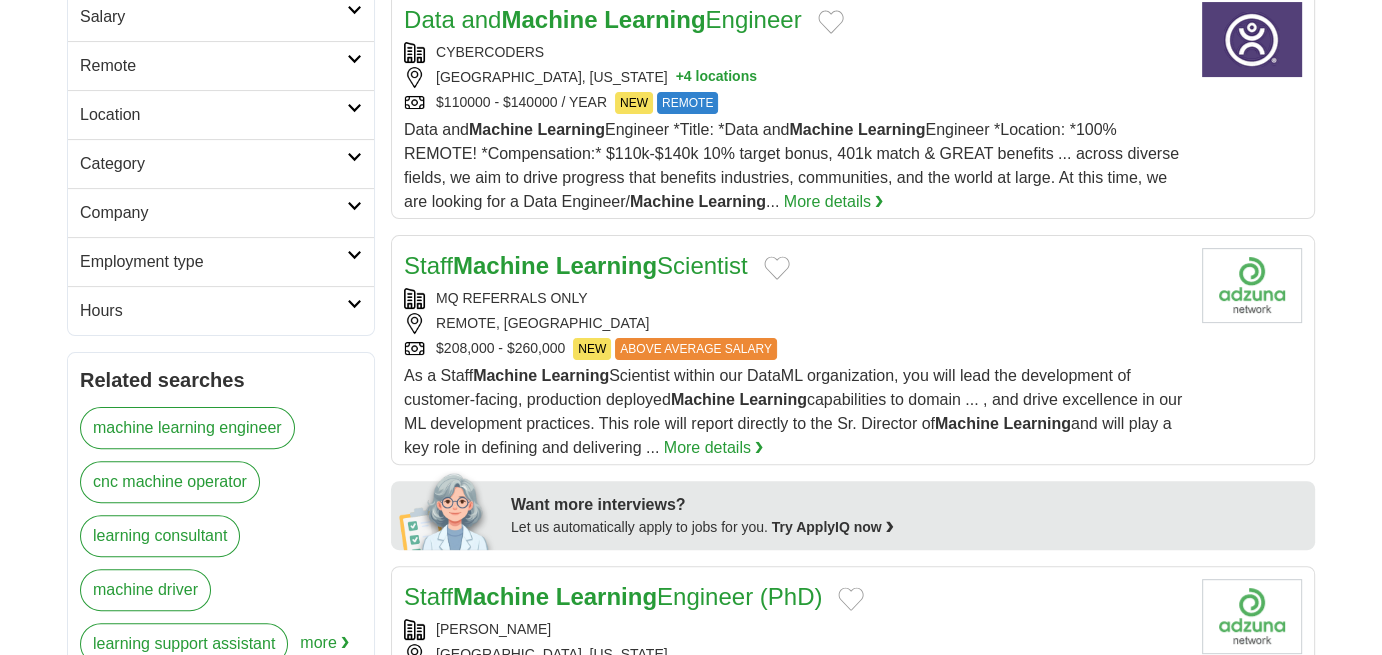 click at bounding box center [354, 304] 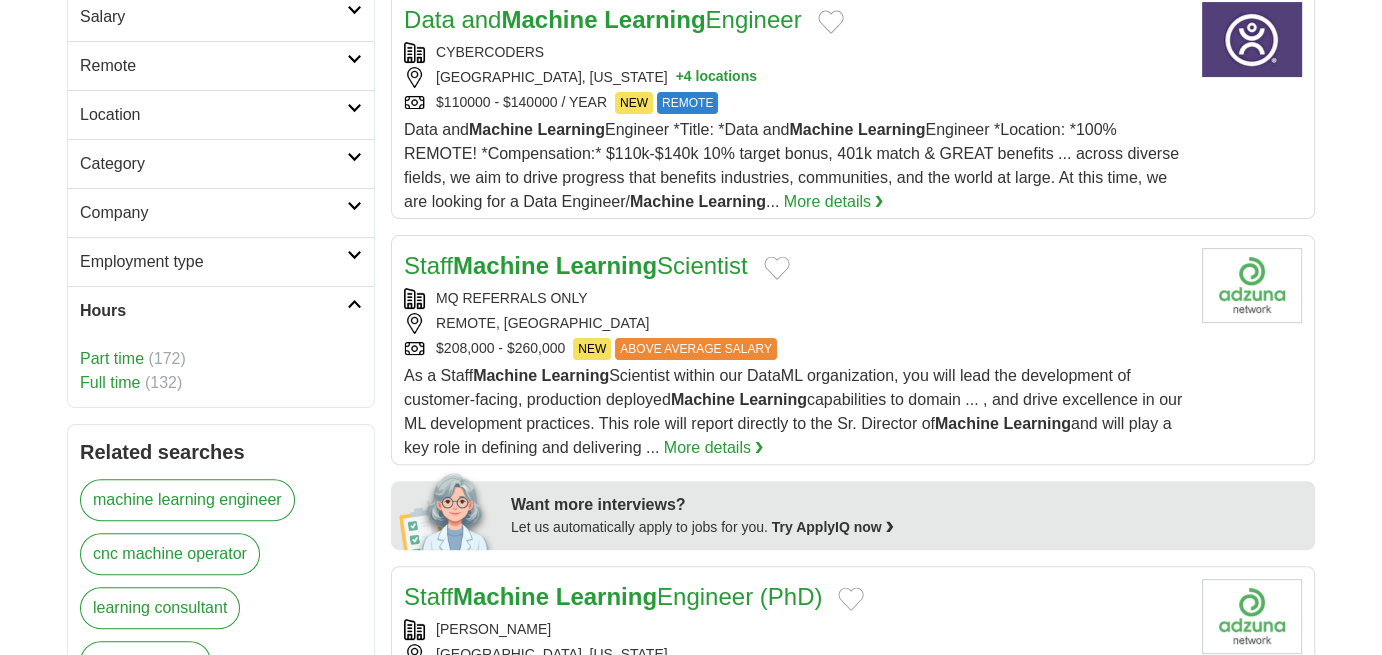 click at bounding box center [354, 304] 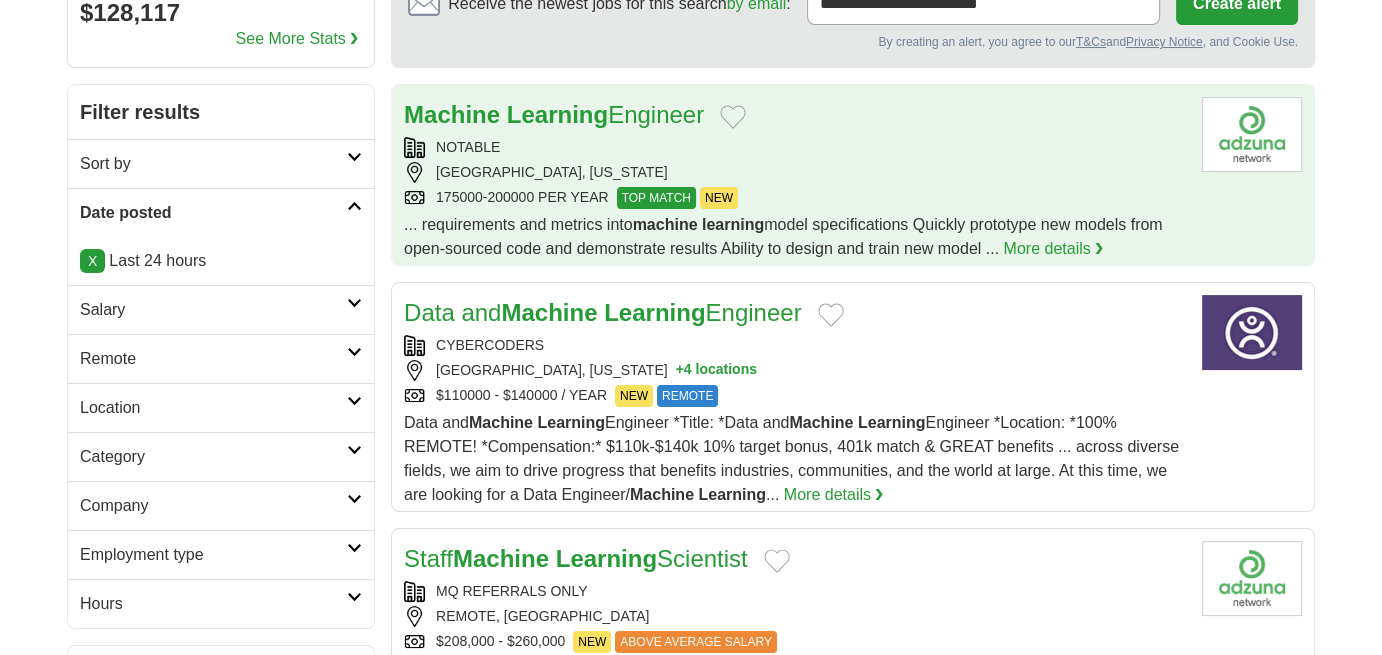 scroll, scrollTop: 226, scrollLeft: 0, axis: vertical 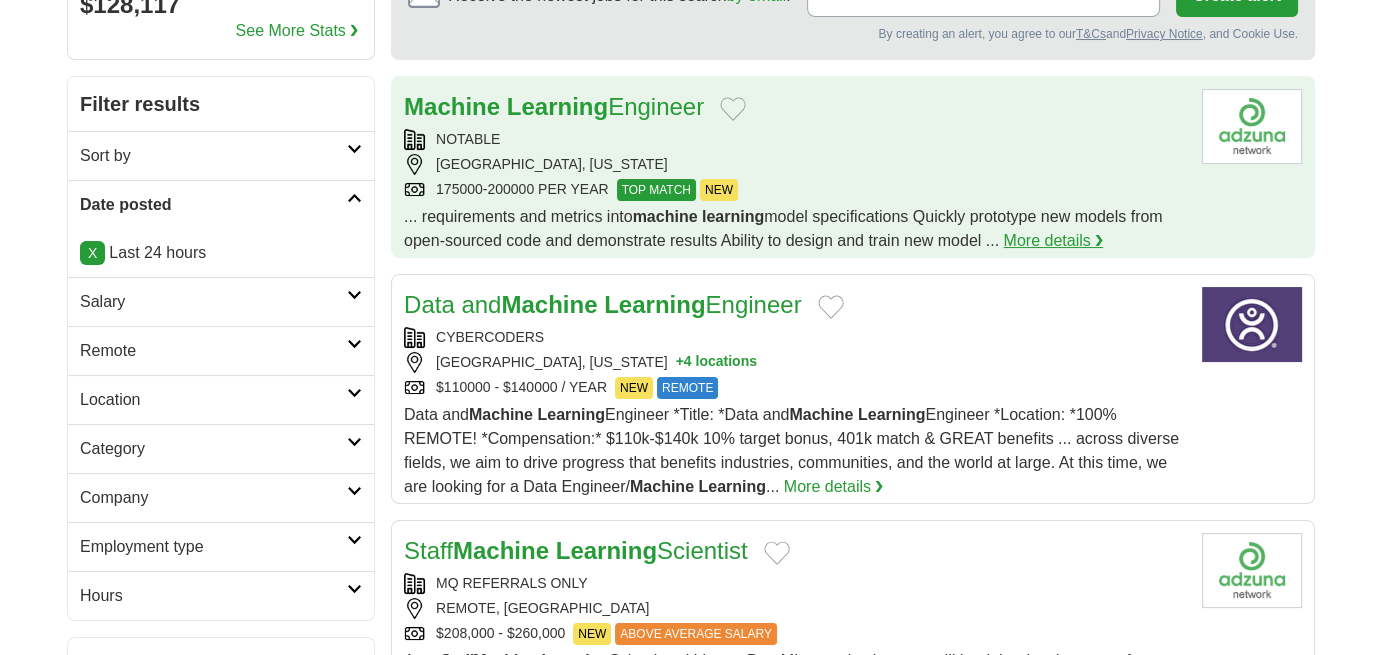 click on "More details ❯" at bounding box center (1053, 241) 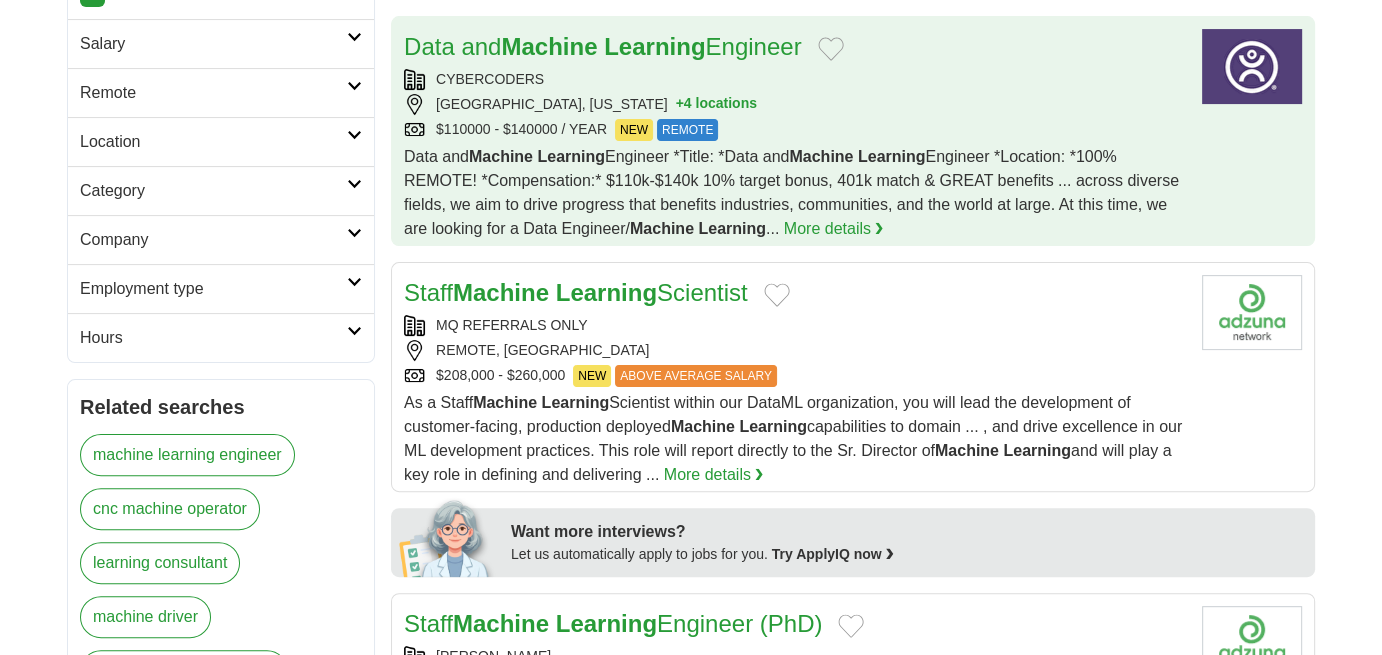 scroll, scrollTop: 490, scrollLeft: 0, axis: vertical 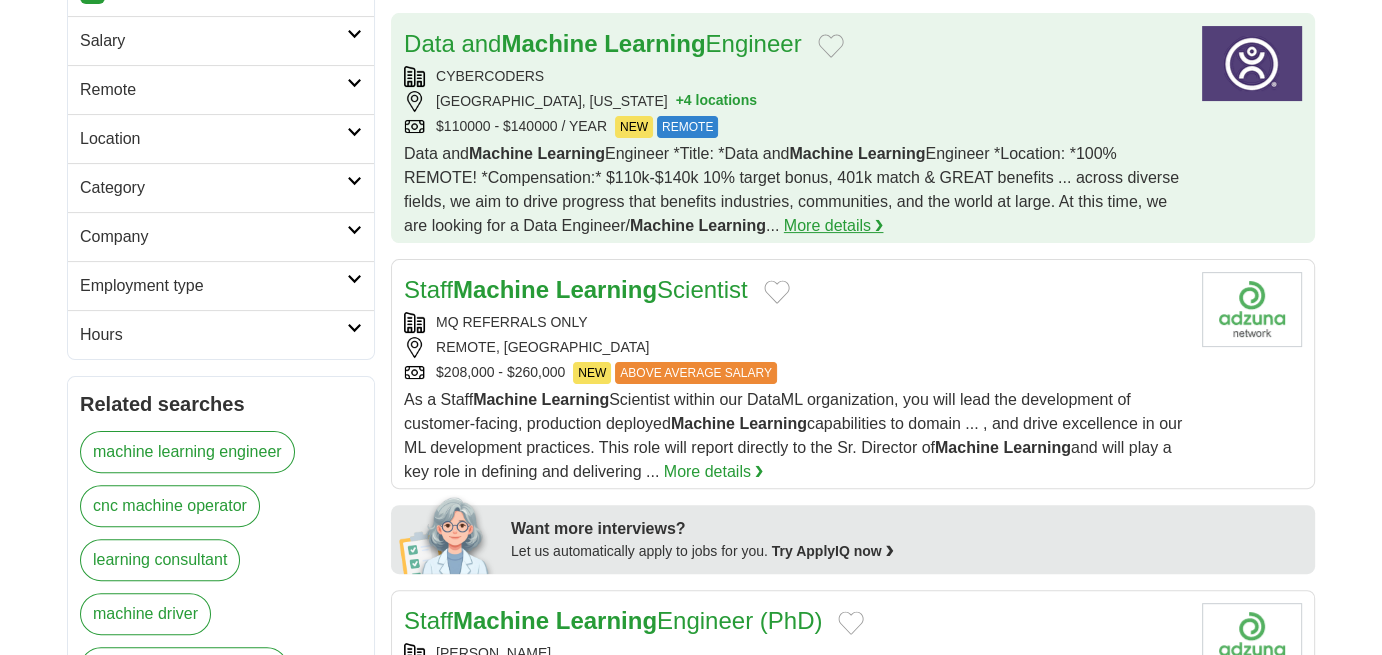 click on "More details ❯" at bounding box center (834, 226) 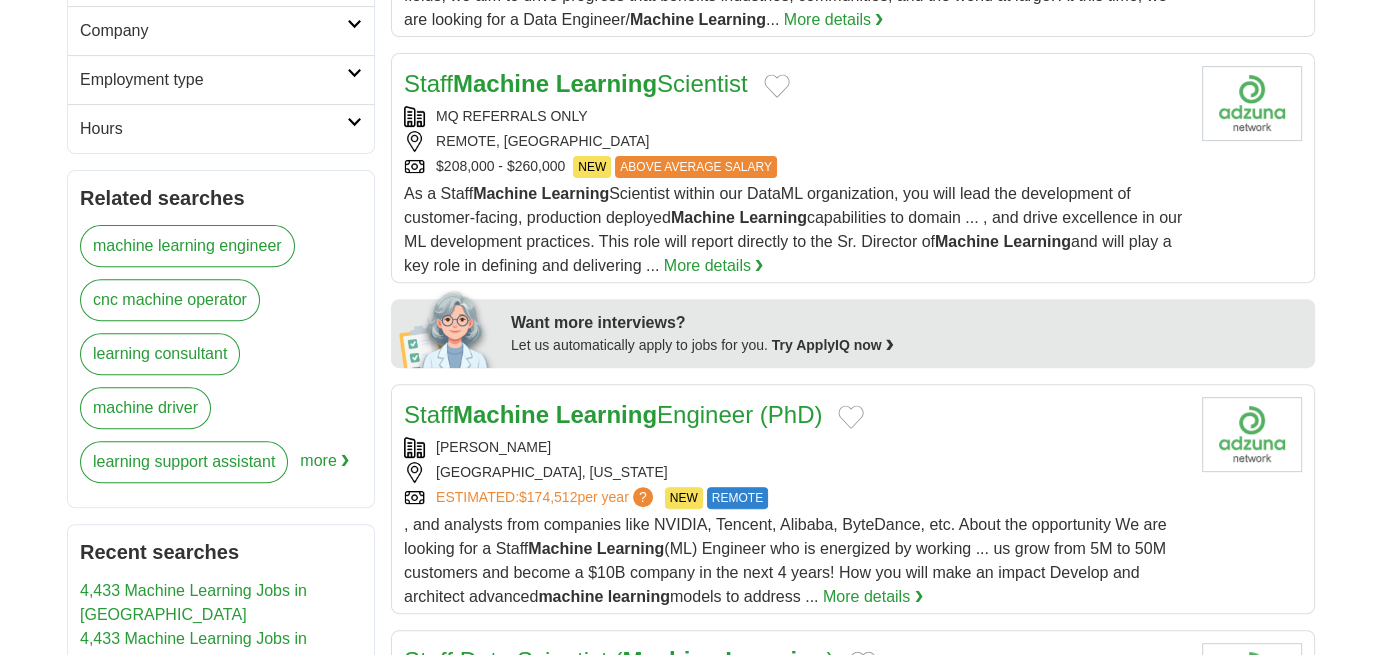 scroll, scrollTop: 698, scrollLeft: 0, axis: vertical 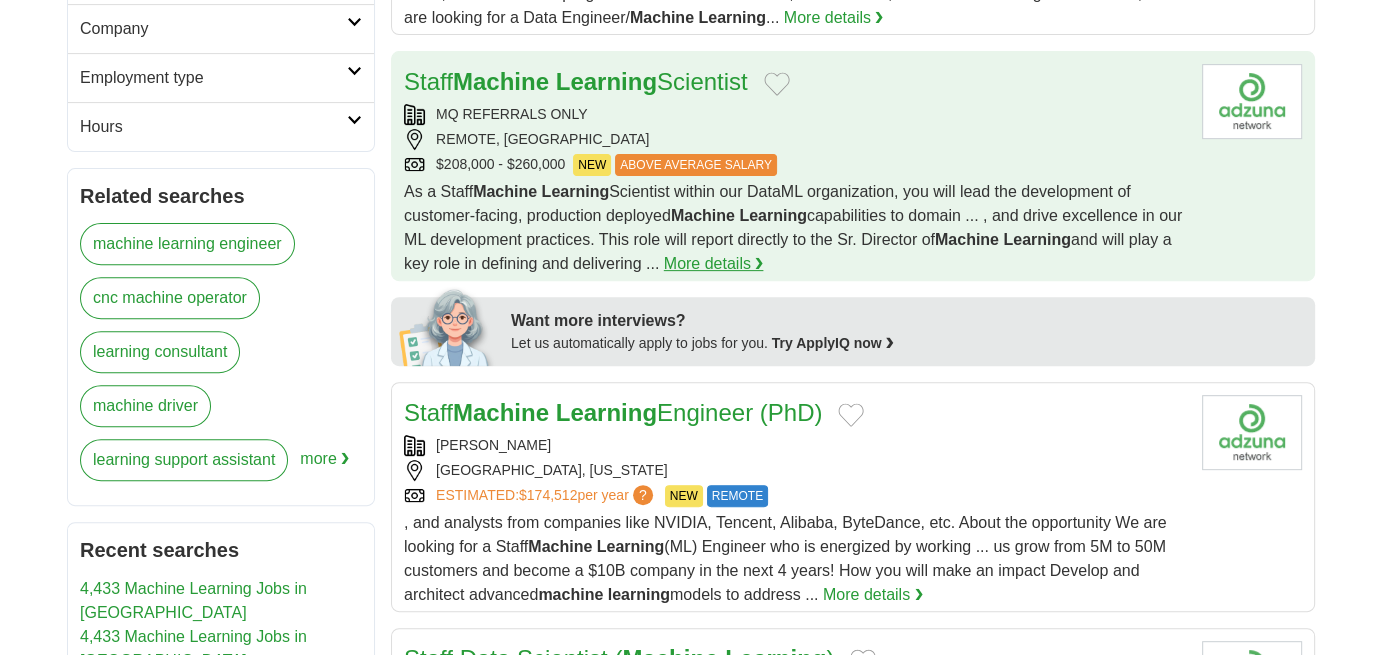 click on "More details ❯" at bounding box center [714, 264] 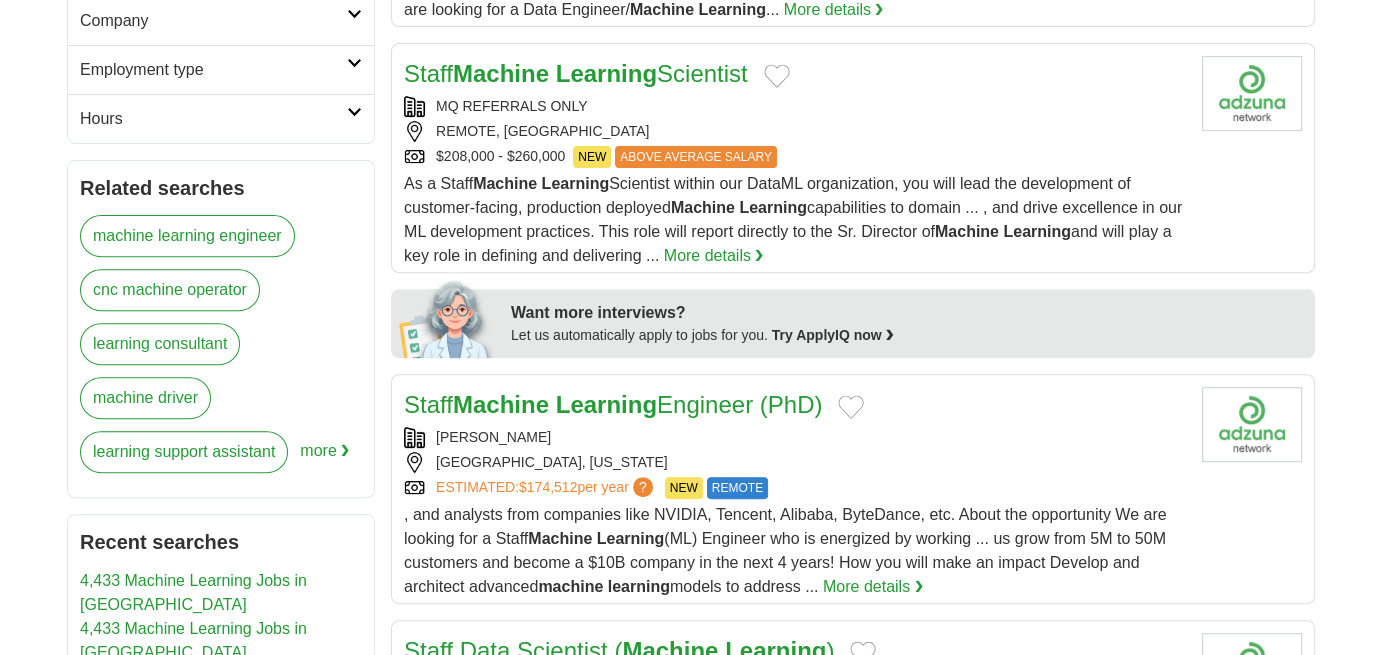 scroll, scrollTop: 916, scrollLeft: 0, axis: vertical 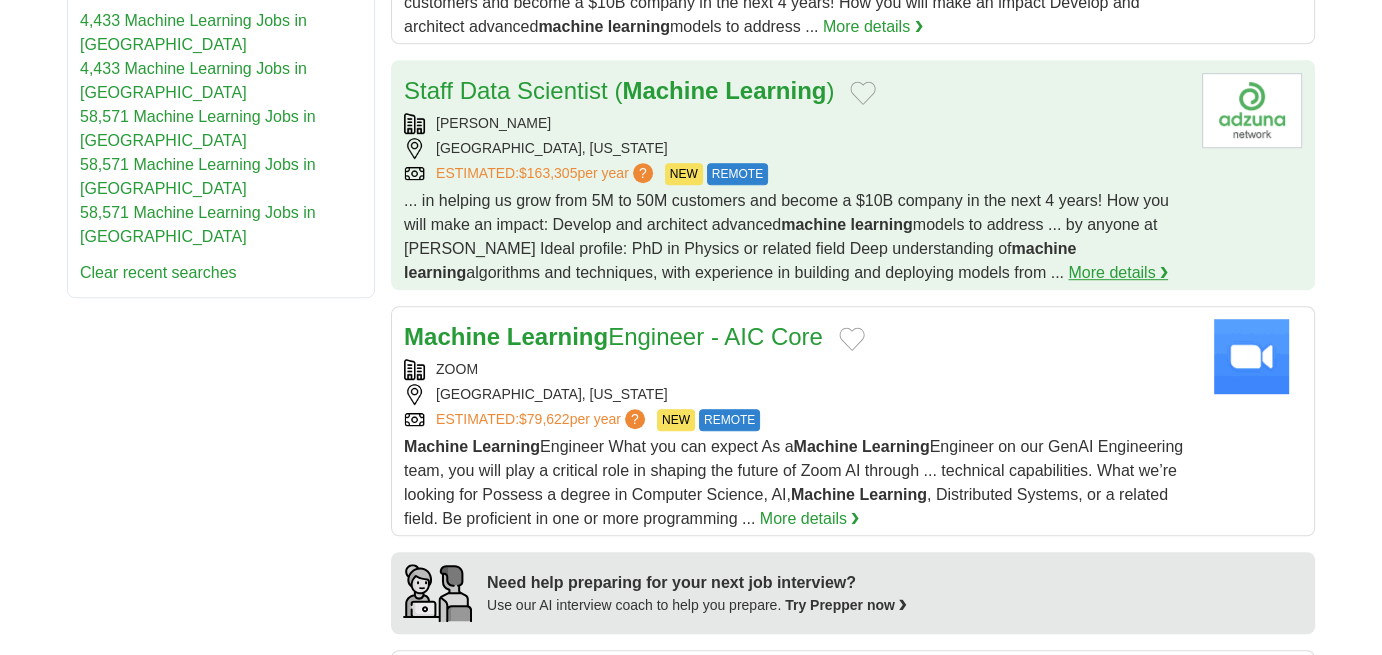 click on "More details ❯" at bounding box center [1118, 273] 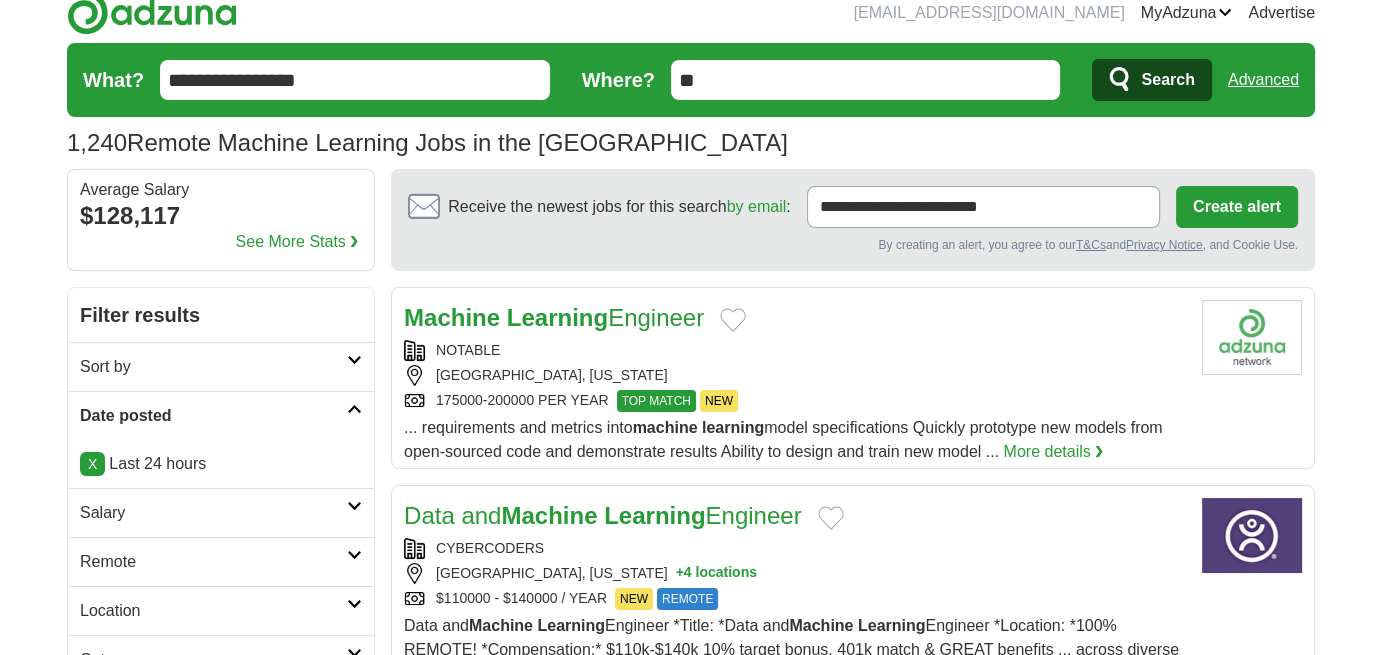 scroll, scrollTop: 0, scrollLeft: 0, axis: both 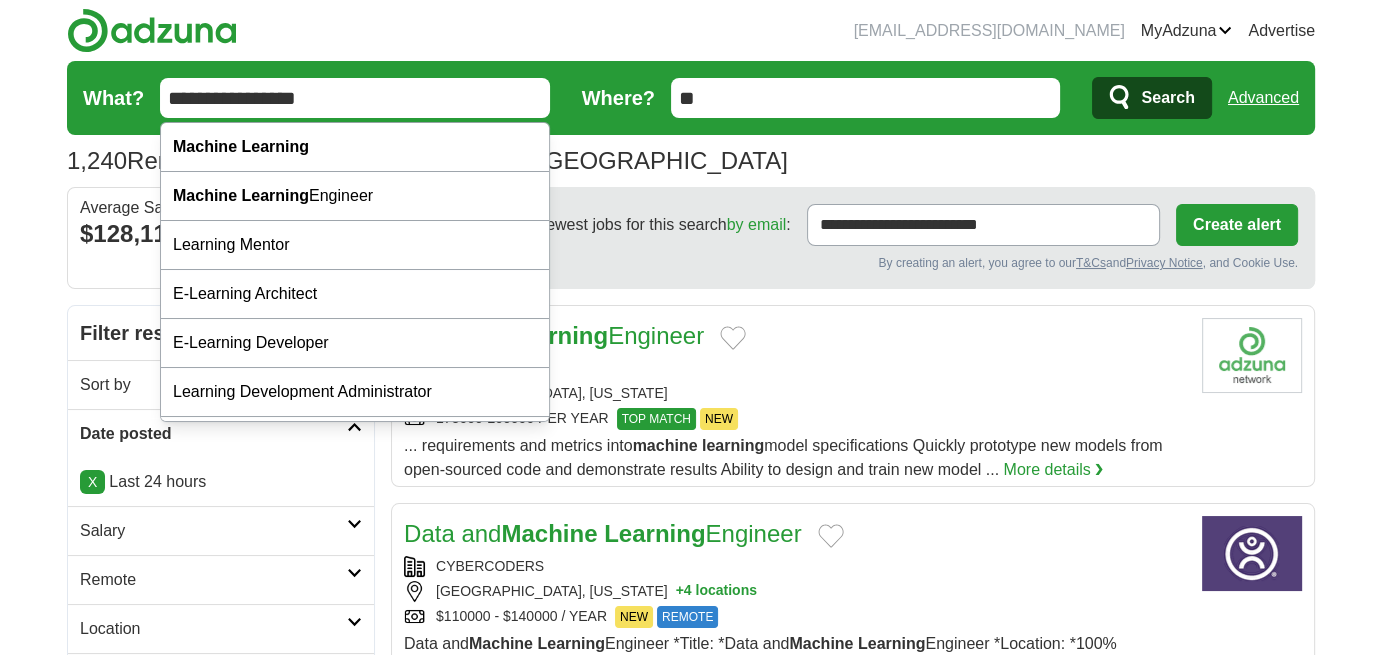 click on "**********" at bounding box center (355, 98) 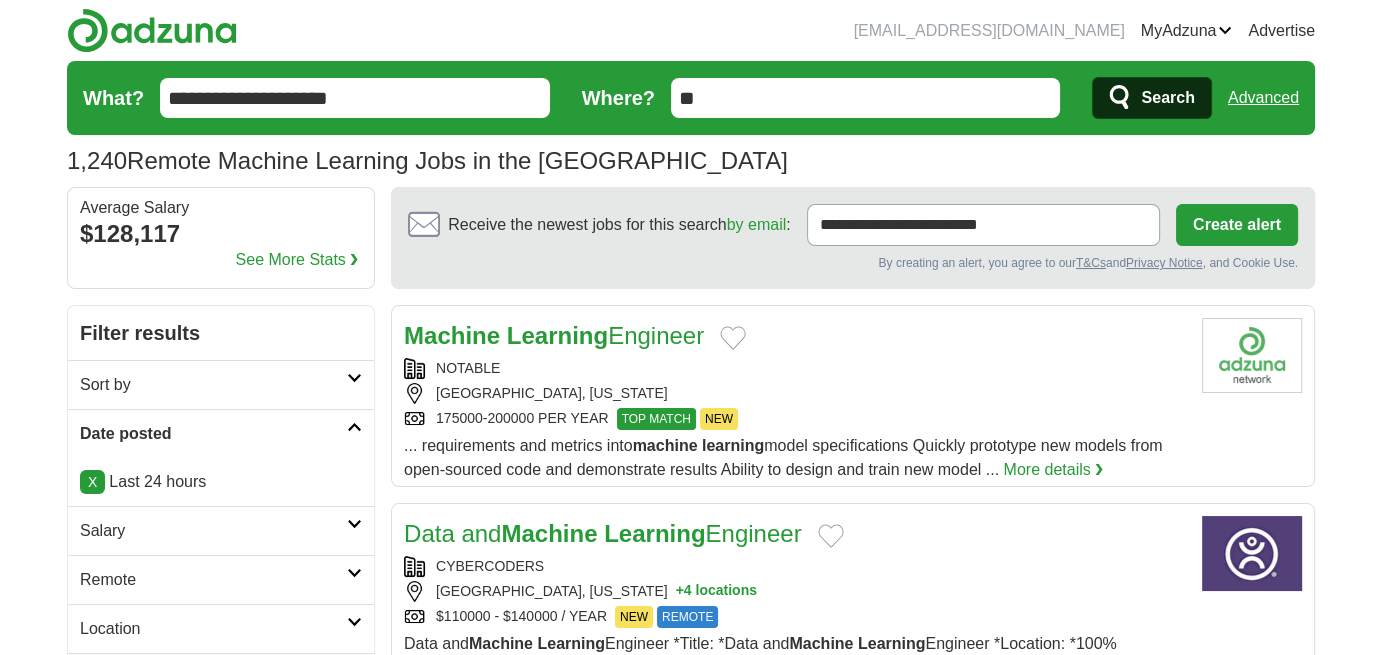 type on "**********" 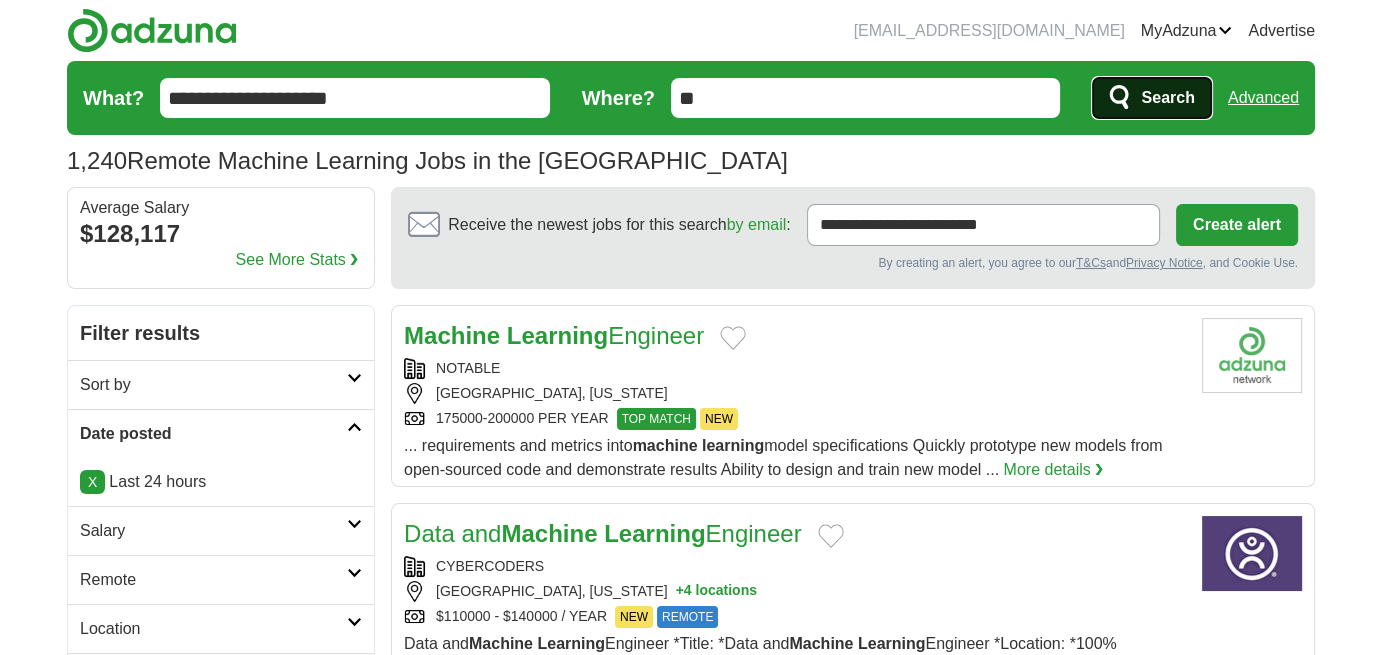click on "Search" at bounding box center (1167, 98) 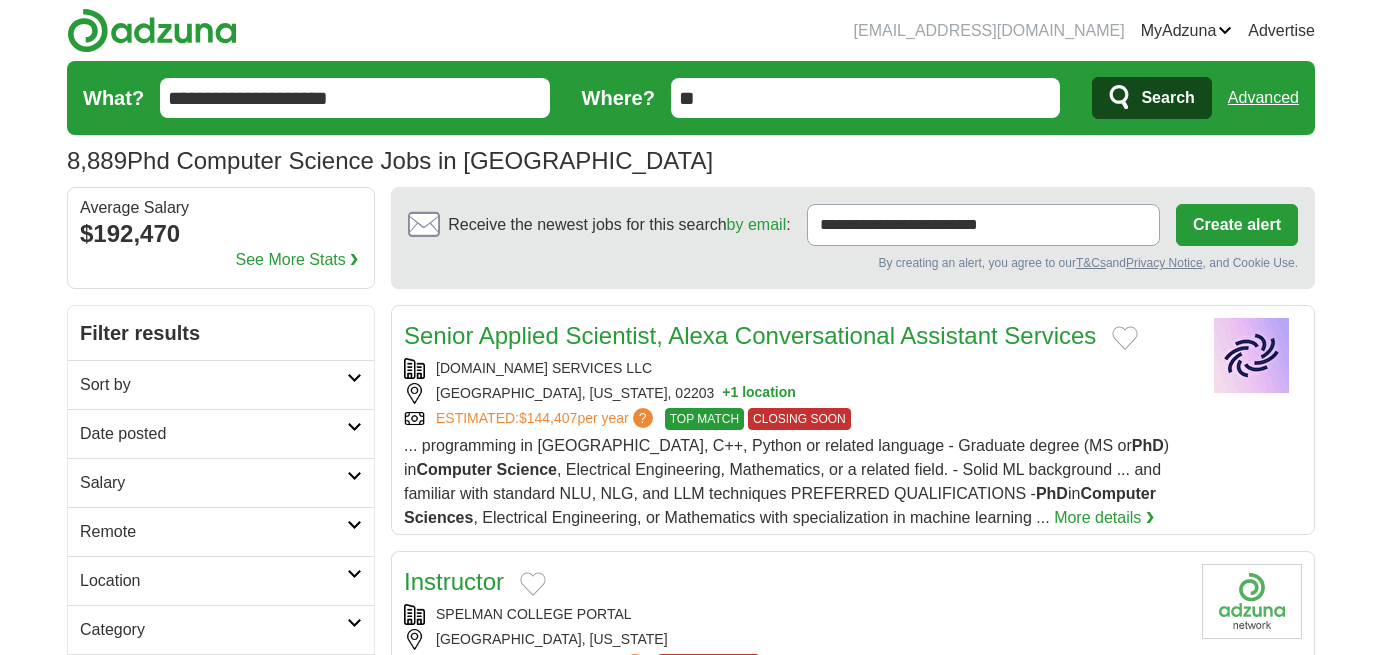 scroll, scrollTop: 138, scrollLeft: 0, axis: vertical 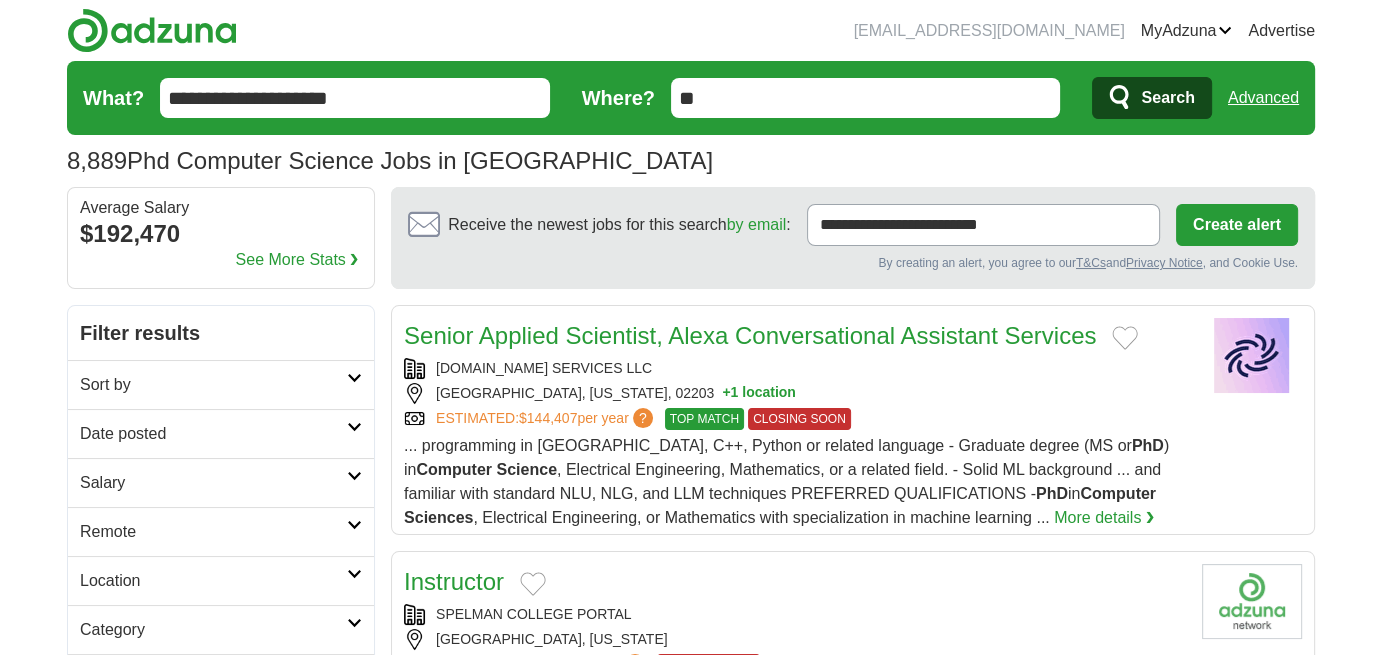 click on "**********" at bounding box center [355, 98] 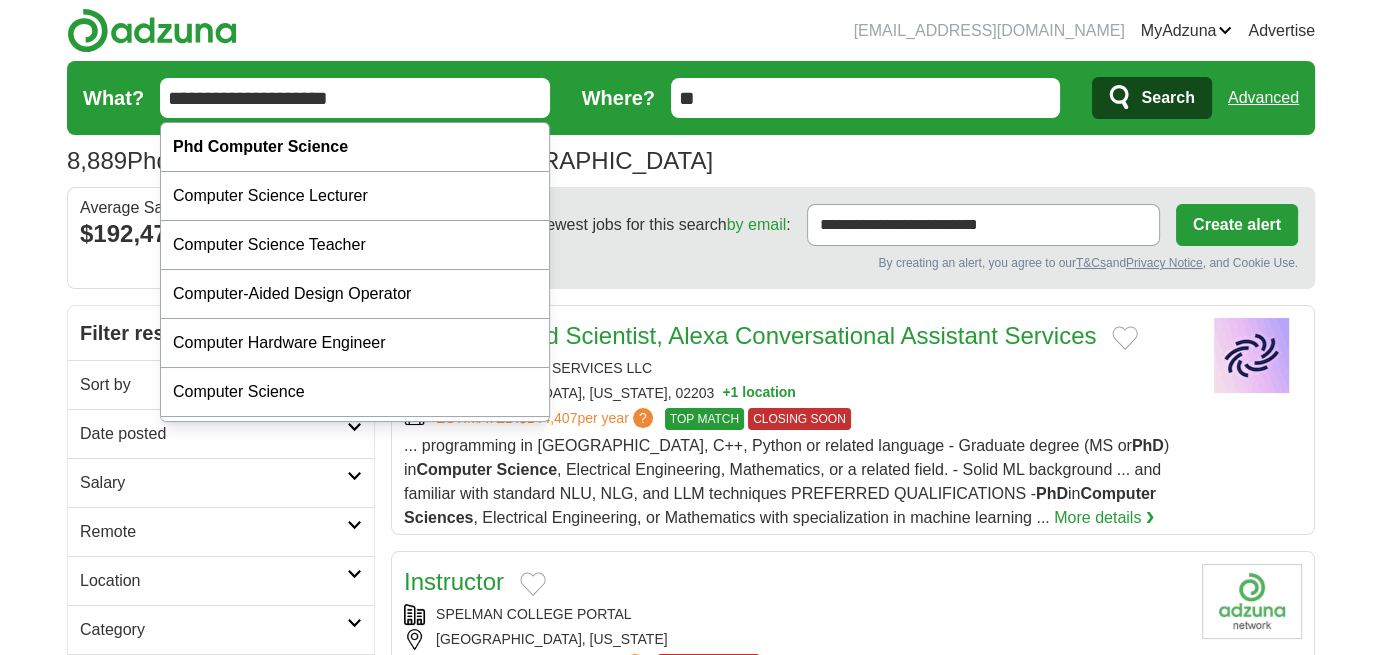 click on "**********" at bounding box center (355, 98) 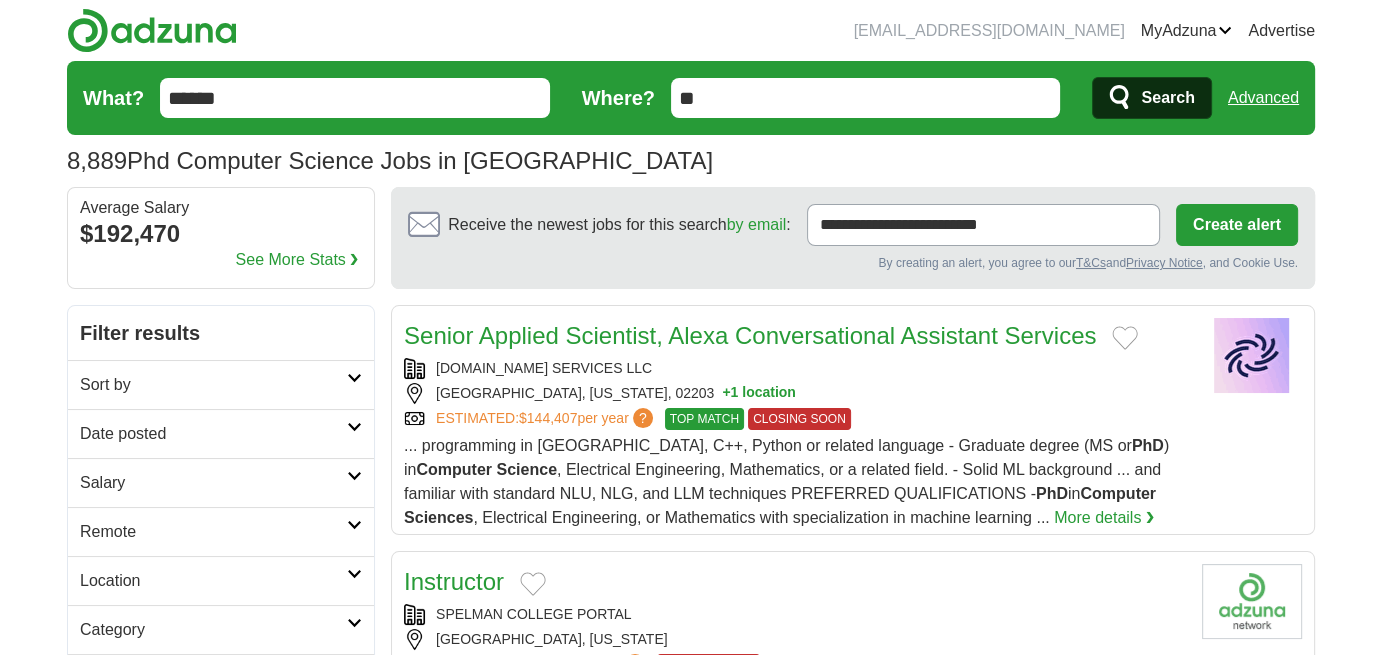 type on "******" 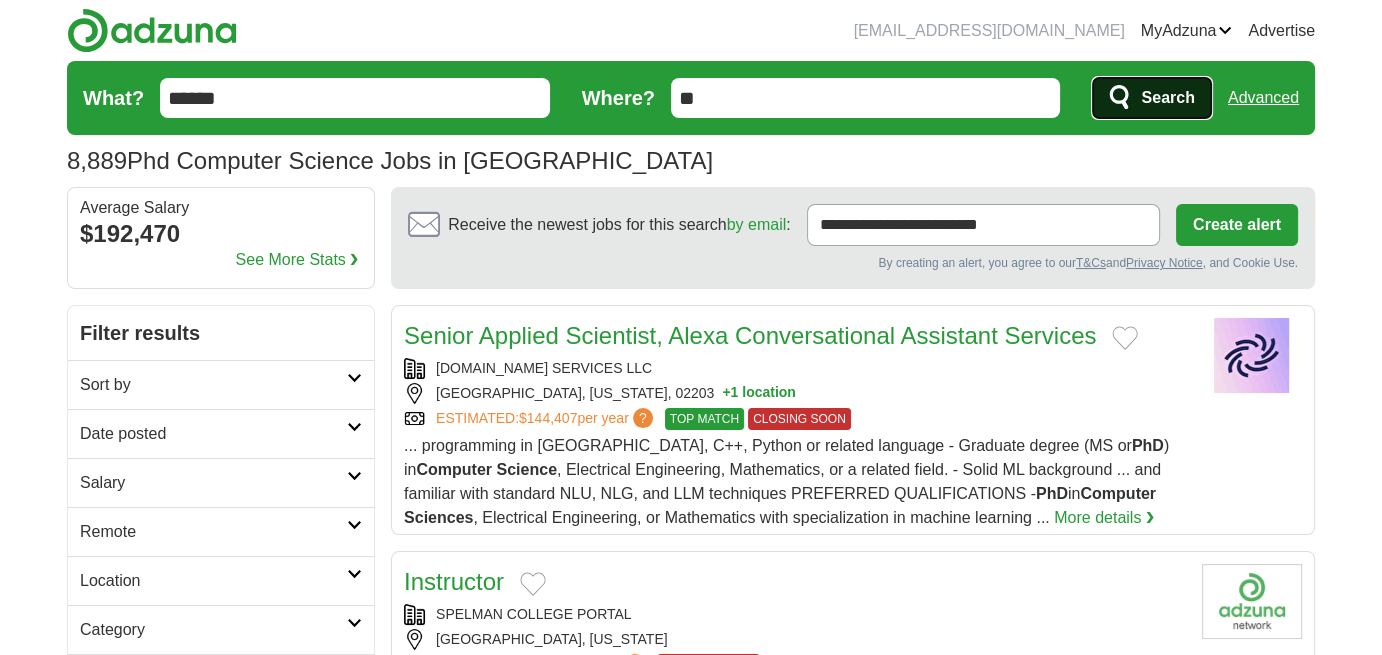 click on "Search" at bounding box center [1167, 98] 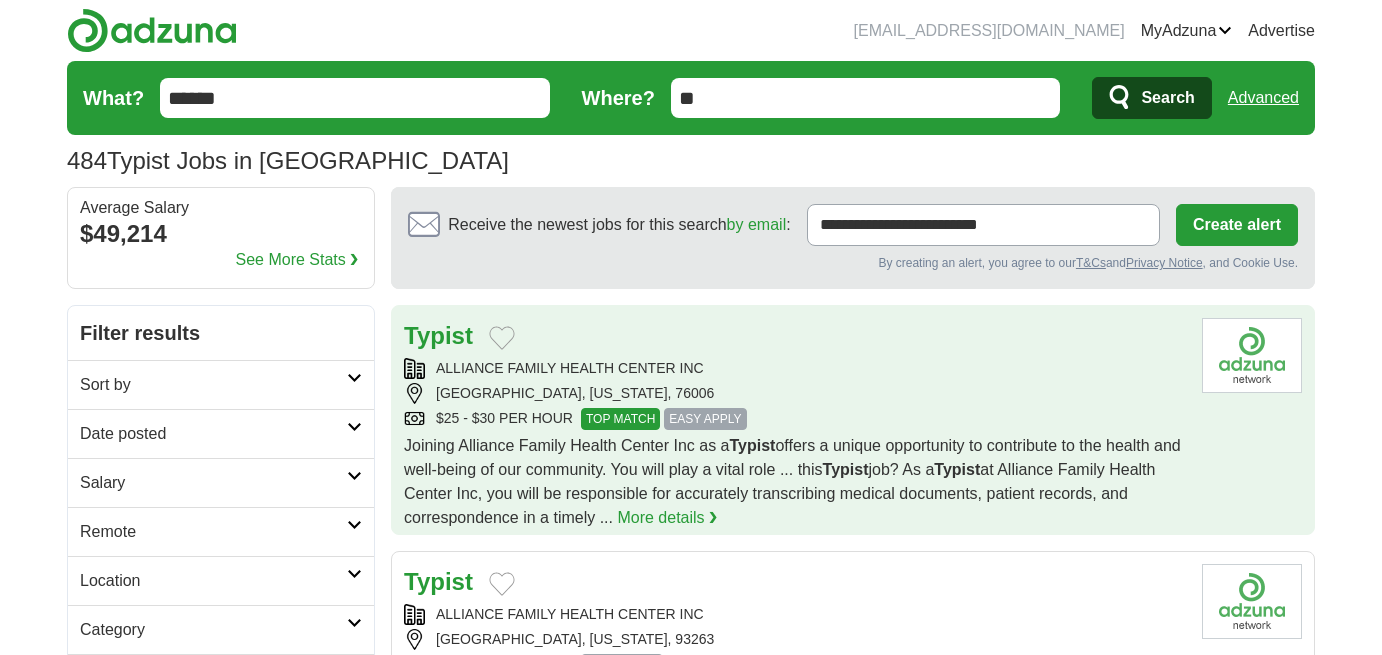 scroll, scrollTop: 0, scrollLeft: 0, axis: both 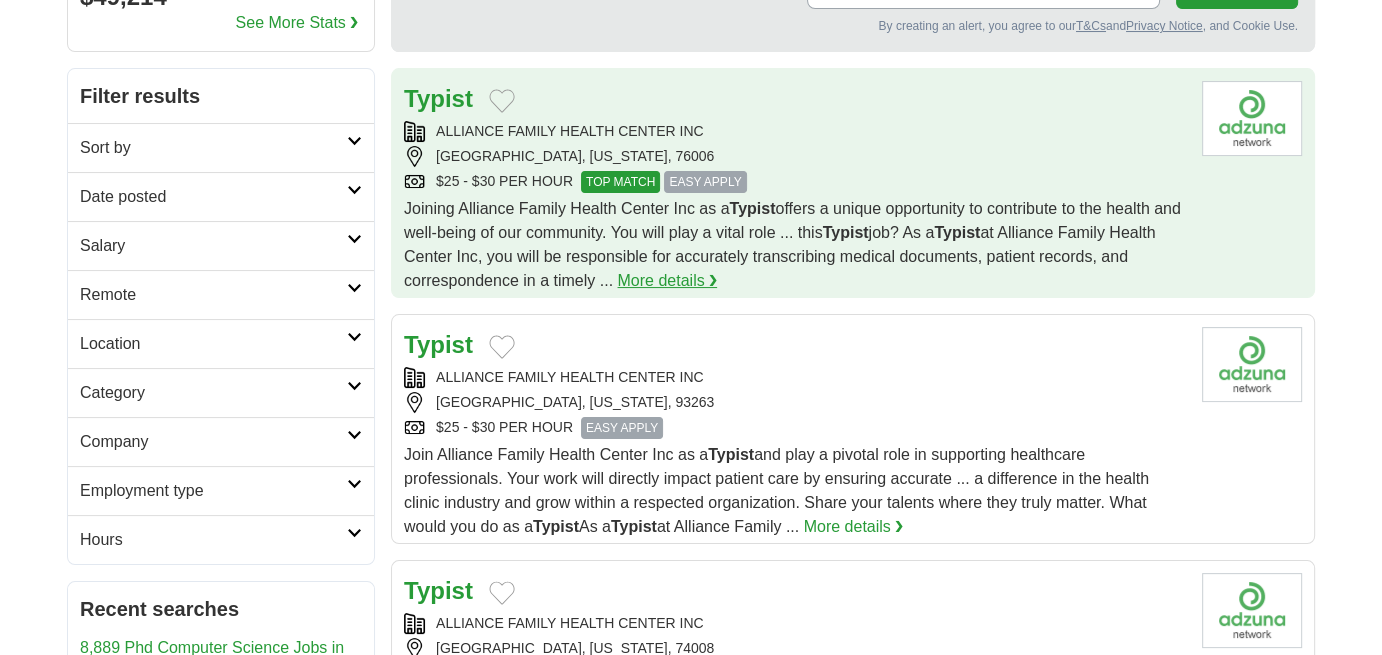 click on "More details ❯" at bounding box center (667, 281) 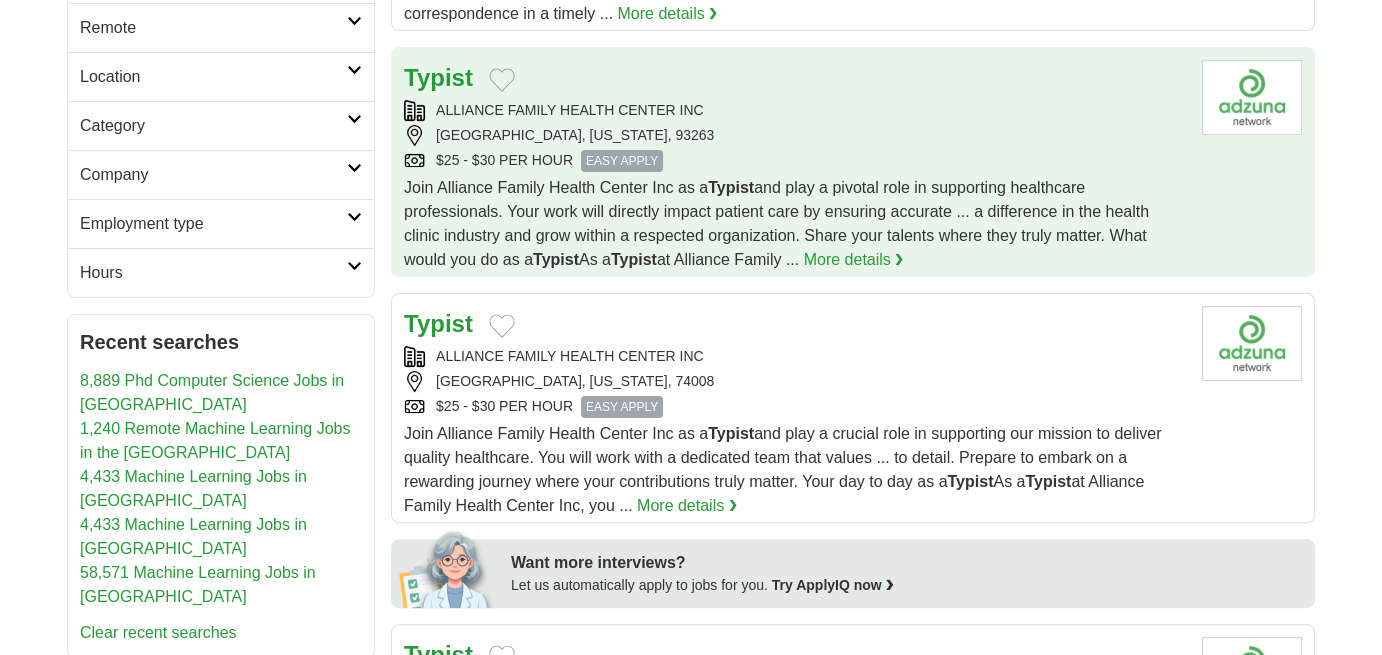 scroll, scrollTop: 514, scrollLeft: 0, axis: vertical 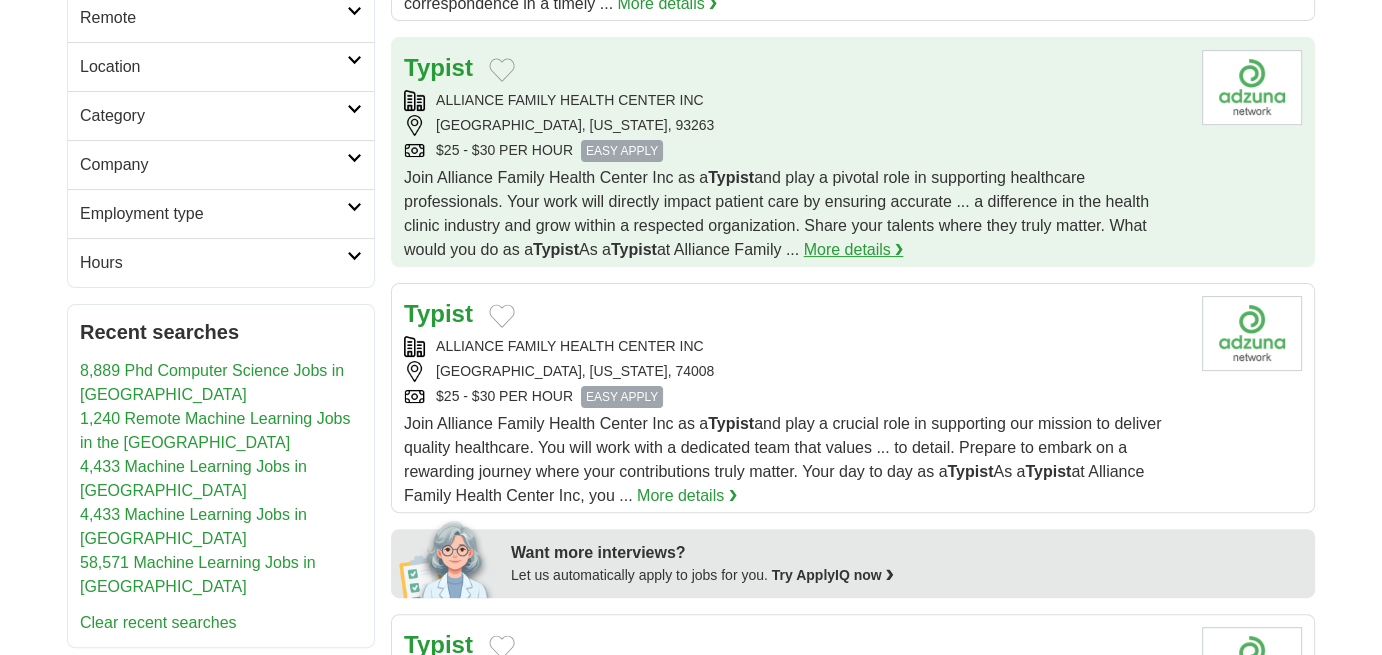 click on "More details ❯" at bounding box center [854, 250] 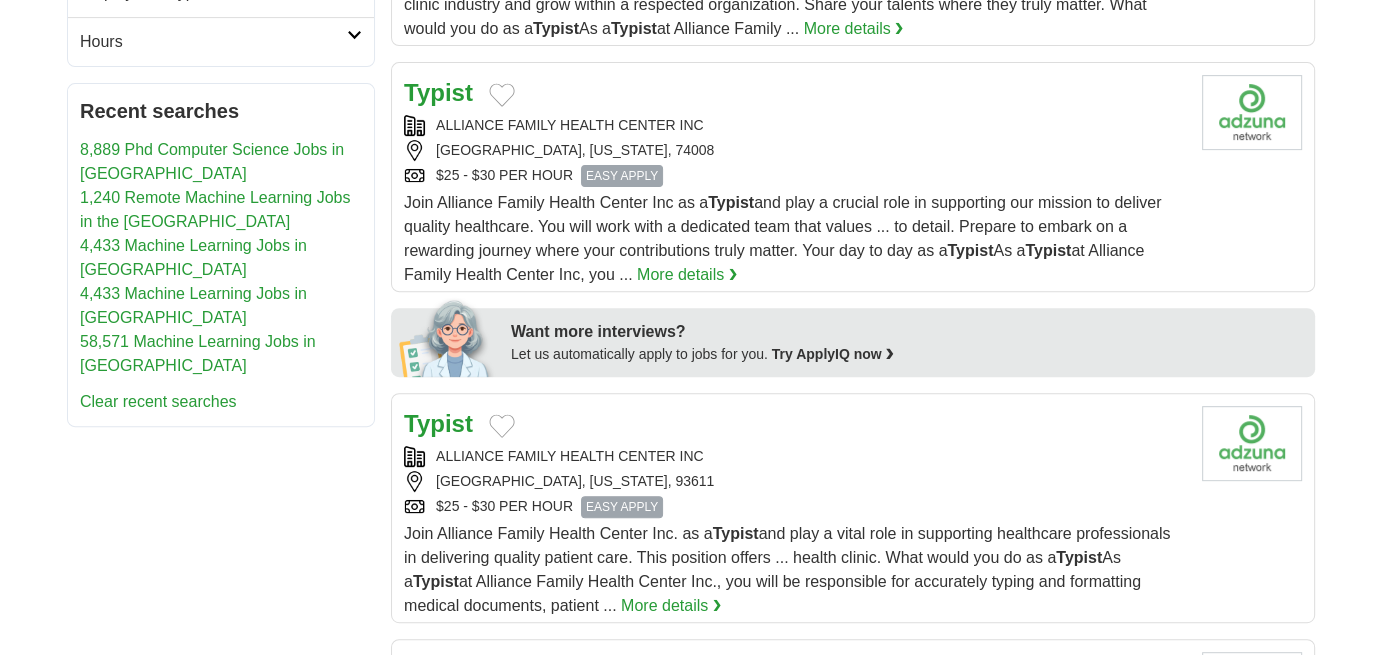 scroll, scrollTop: 738, scrollLeft: 0, axis: vertical 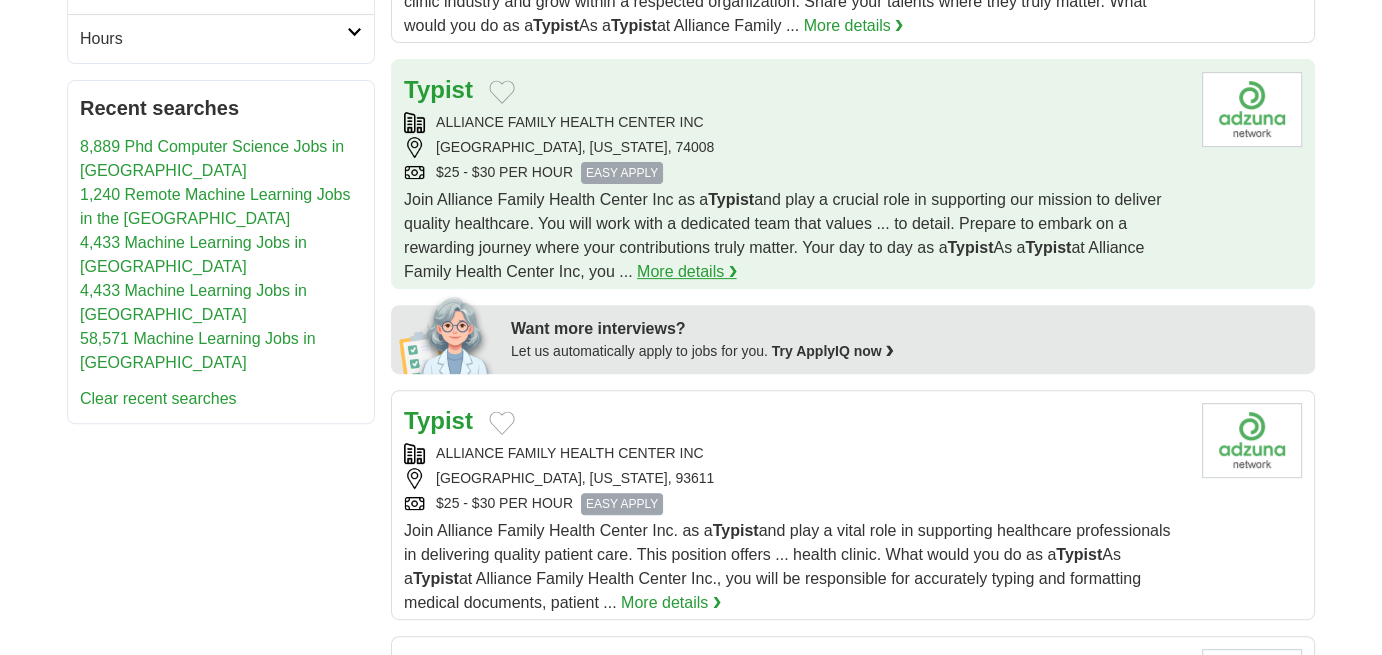 click on "More details ❯" at bounding box center (687, 272) 